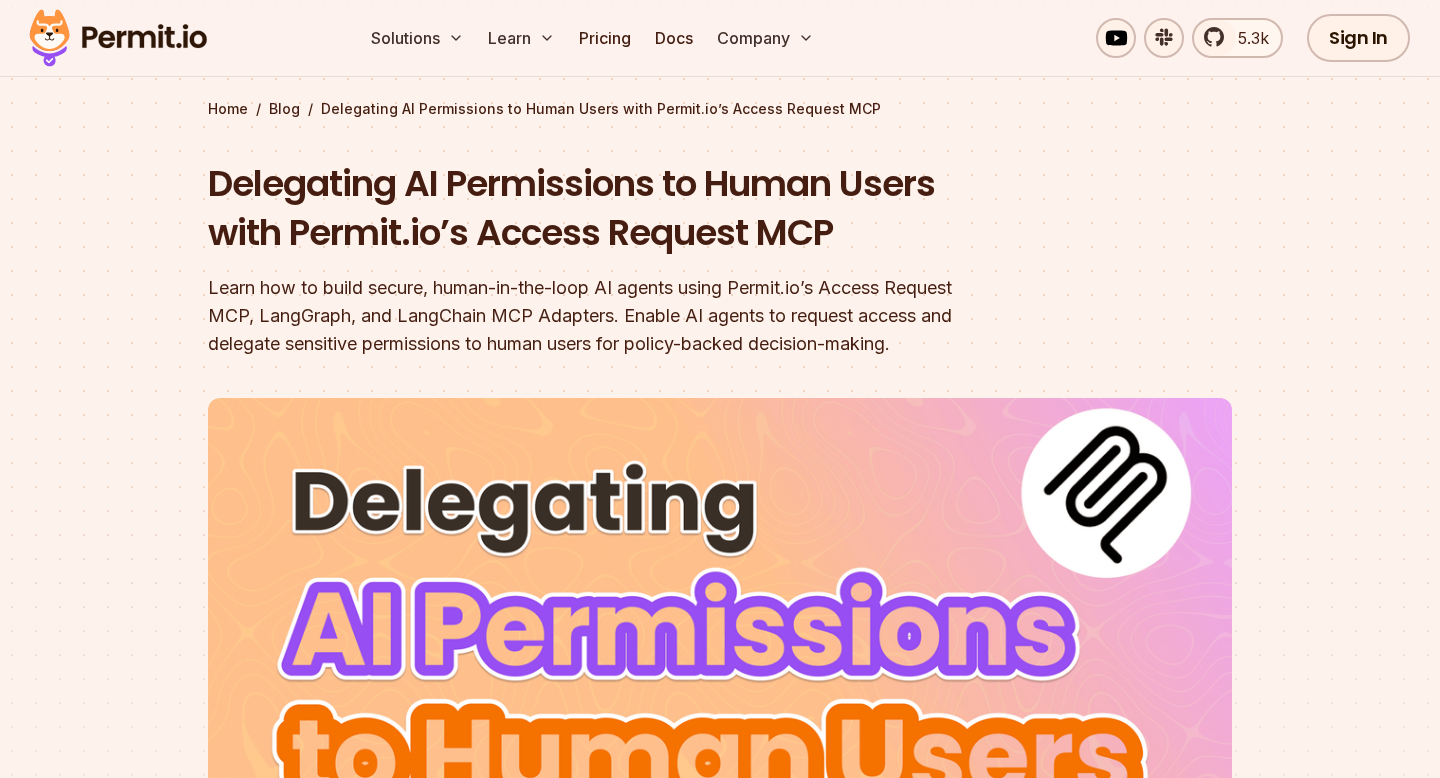 scroll, scrollTop: 86, scrollLeft: 0, axis: vertical 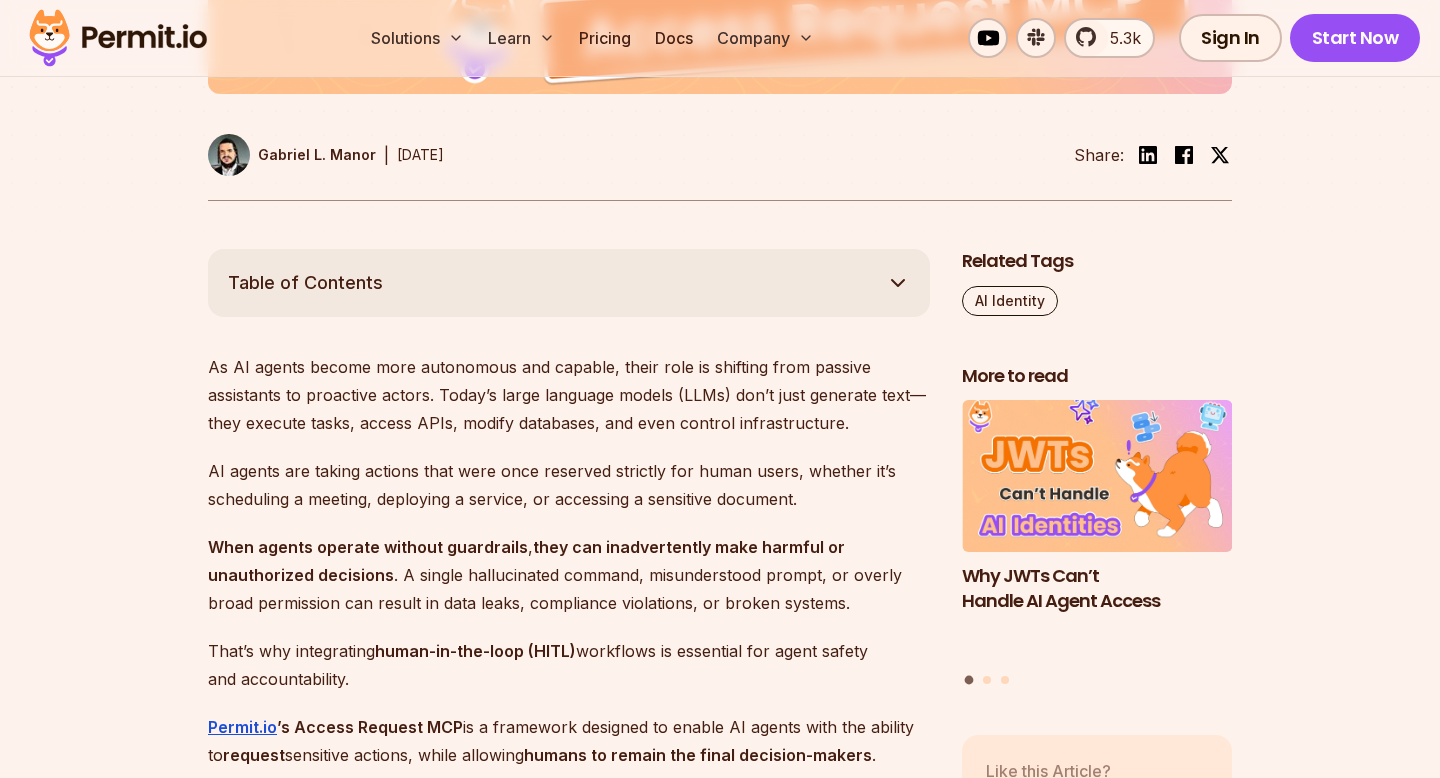 click on "As AI agents become more autonomous and capable, their role is shifting from passive assistants to proactive actors. Today’s large language models (LLMs) don’t just generate text—they execute tasks, access APIs, modify databases, and even control infrastructure." at bounding box center (569, 395) 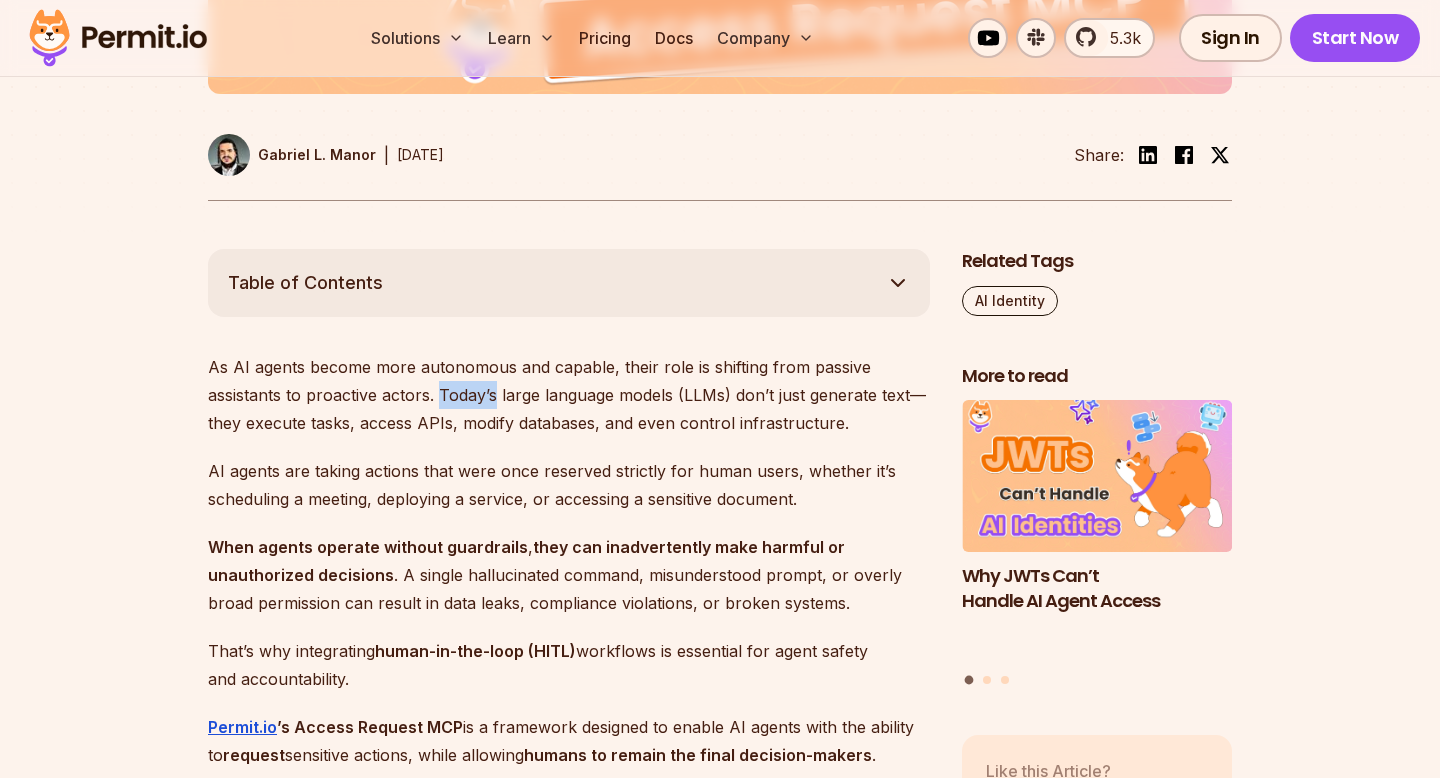 click on "As AI agents become more autonomous and capable, their role is shifting from passive assistants to proactive actors. Today’s large language models (LLMs) don’t just generate text—they execute tasks, access APIs, modify databases, and even control infrastructure." at bounding box center (569, 395) 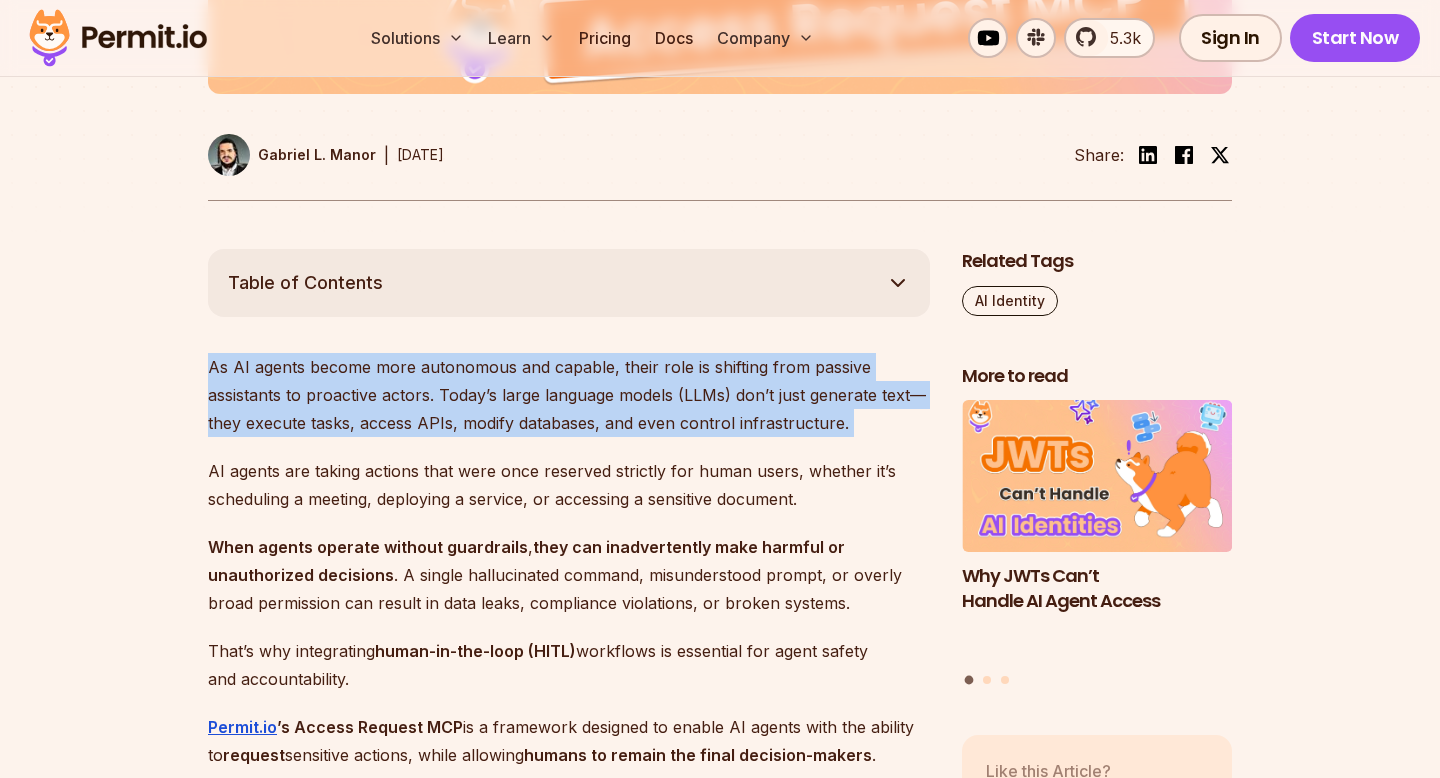 click on "As AI agents become more autonomous and capable, their role is shifting from passive assistants to proactive actors. Today’s large language models (LLMs) don’t just generate text—they execute tasks, access APIs, modify databases, and even control infrastructure." at bounding box center [569, 395] 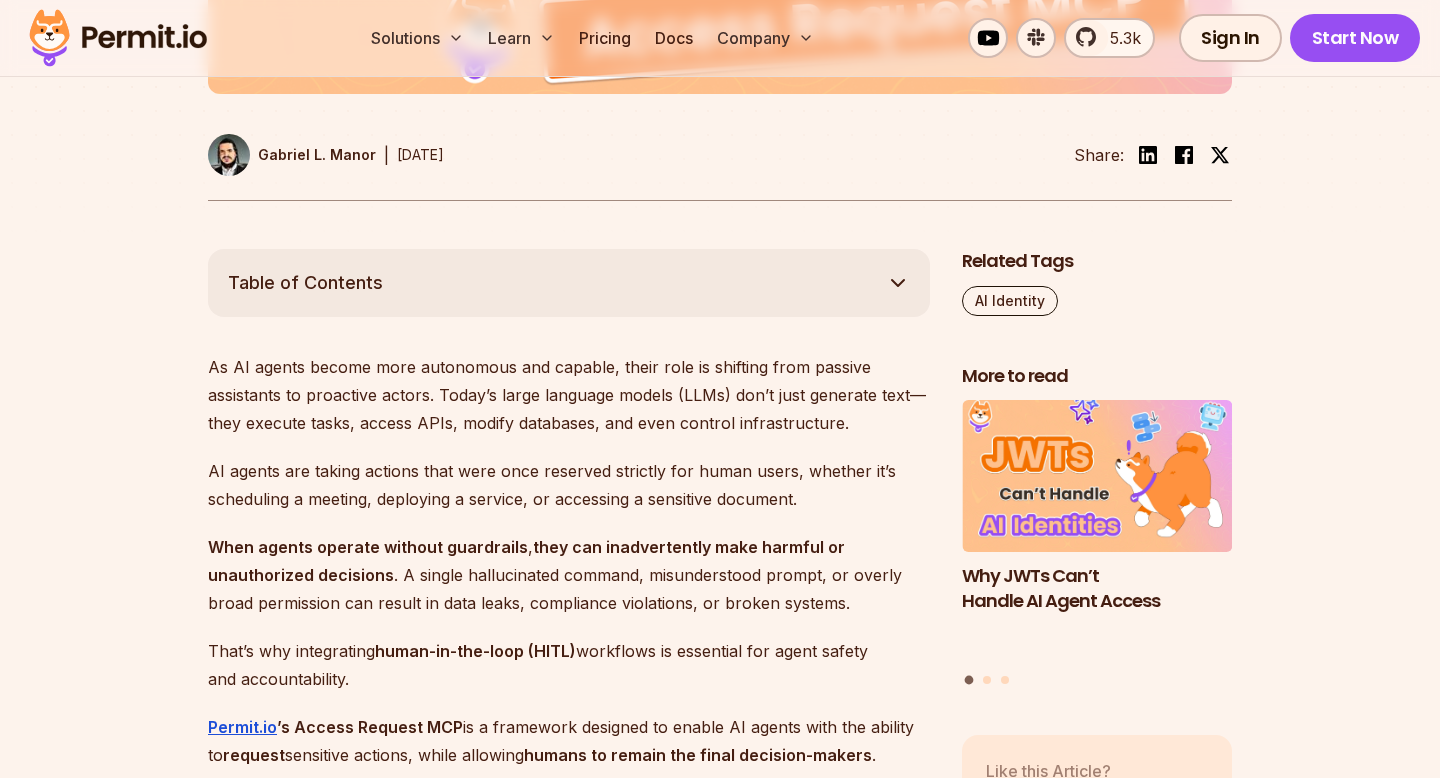 click on "AI agents are taking actions that were once reserved strictly for human users, whether it’s scheduling a meeting, deploying a service, or accessing a sensitive document." at bounding box center (569, 485) 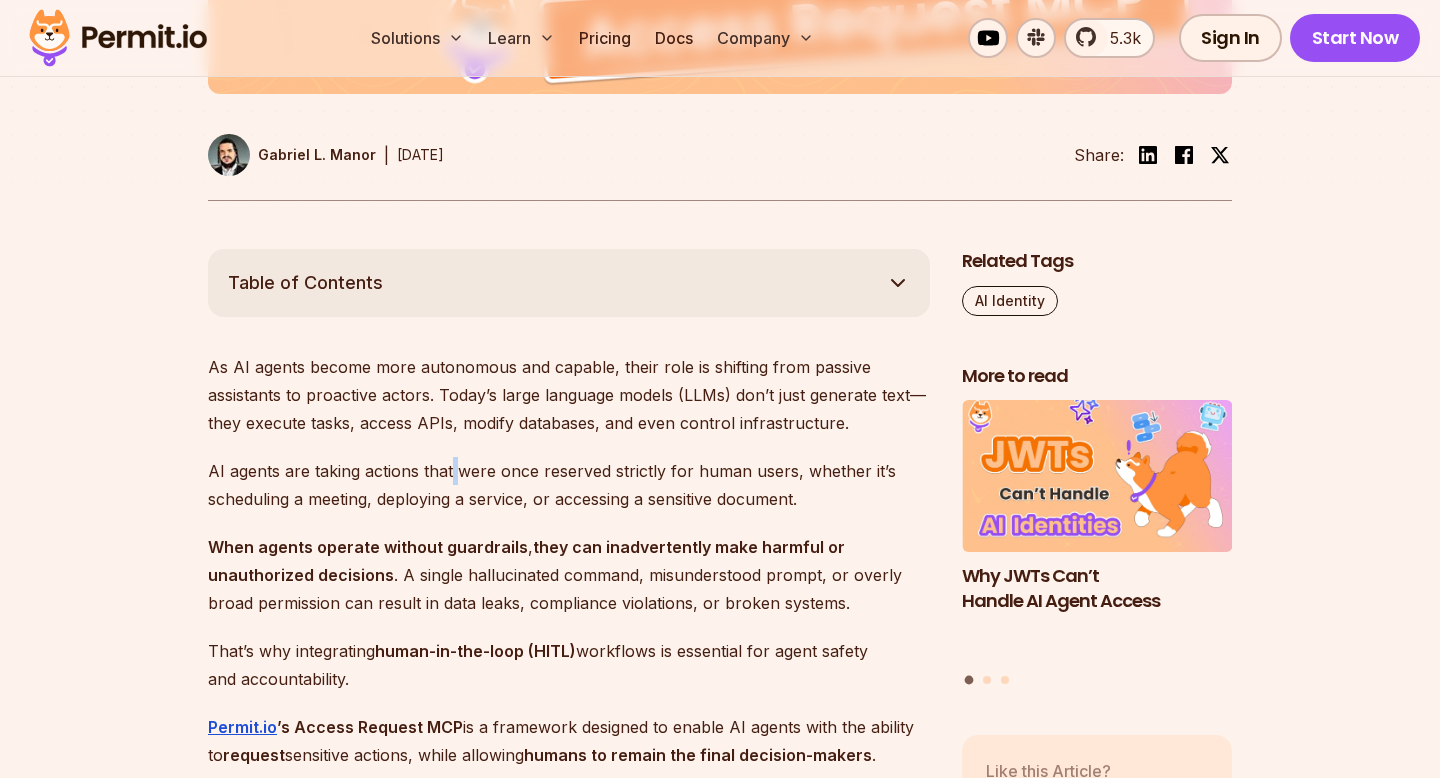 click on "AI agents are taking actions that were once reserved strictly for human users, whether it’s scheduling a meeting, deploying a service, or accessing a sensitive document." at bounding box center [569, 485] 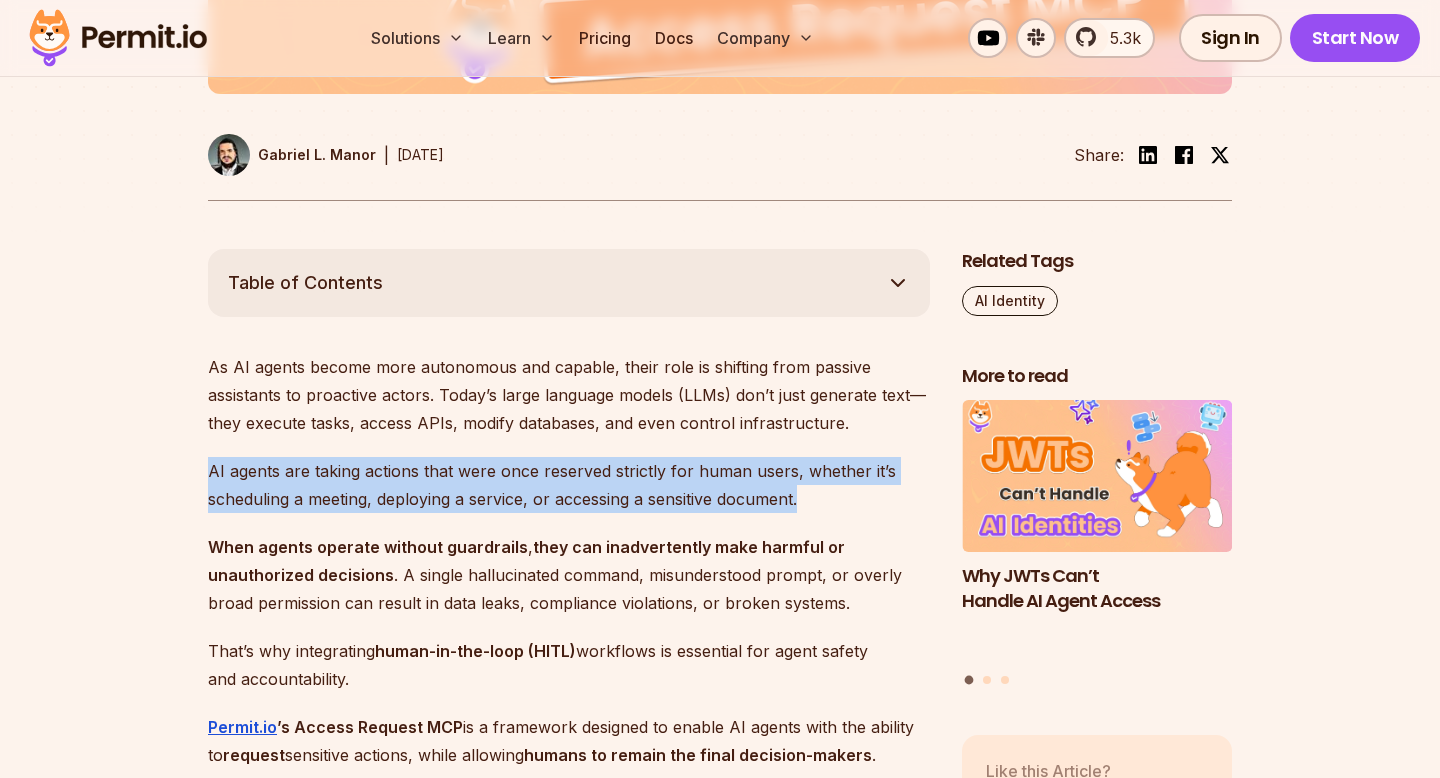 click on "AI agents are taking actions that were once reserved strictly for human users, whether it’s scheduling a meeting, deploying a service, or accessing a sensitive document." at bounding box center (569, 485) 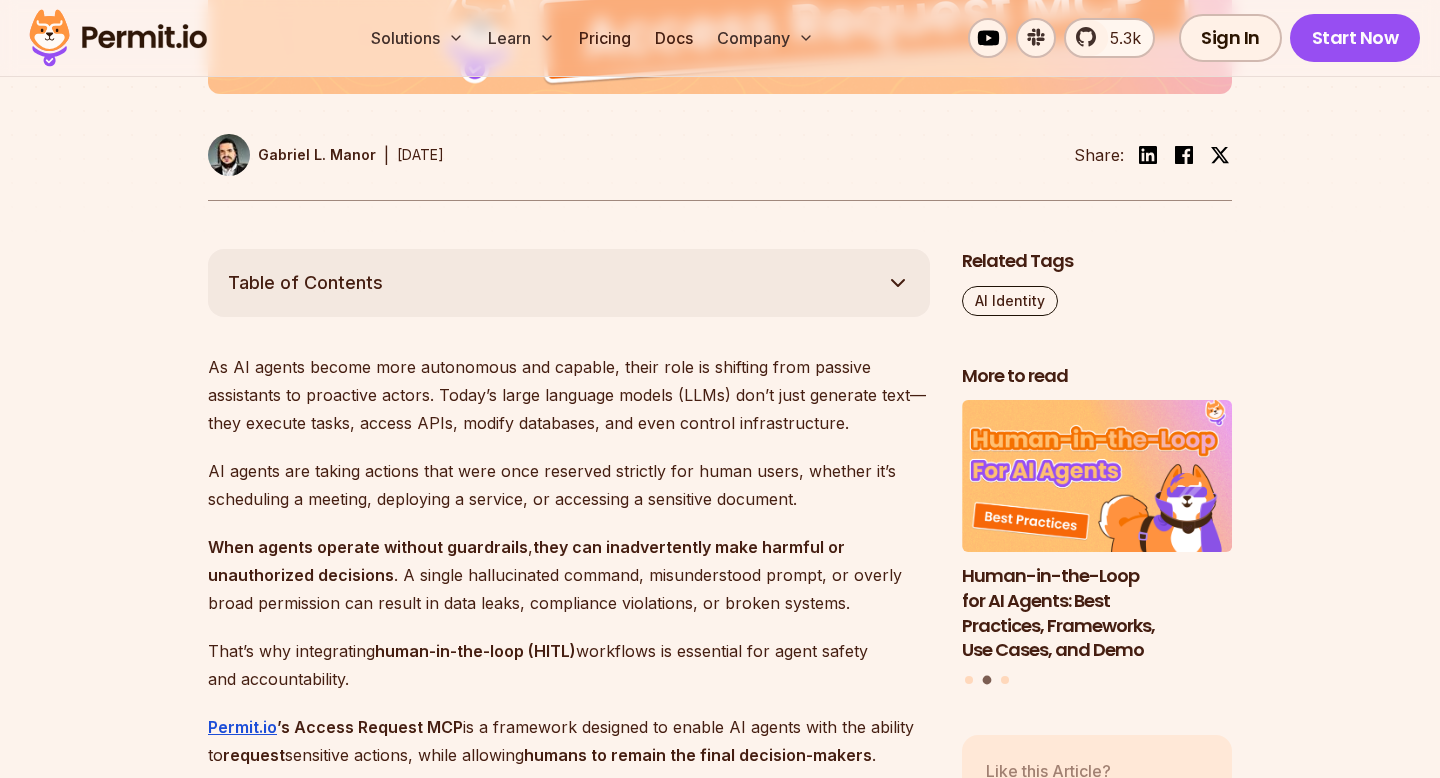click on "When agents operate without guardrails" at bounding box center [368, 547] 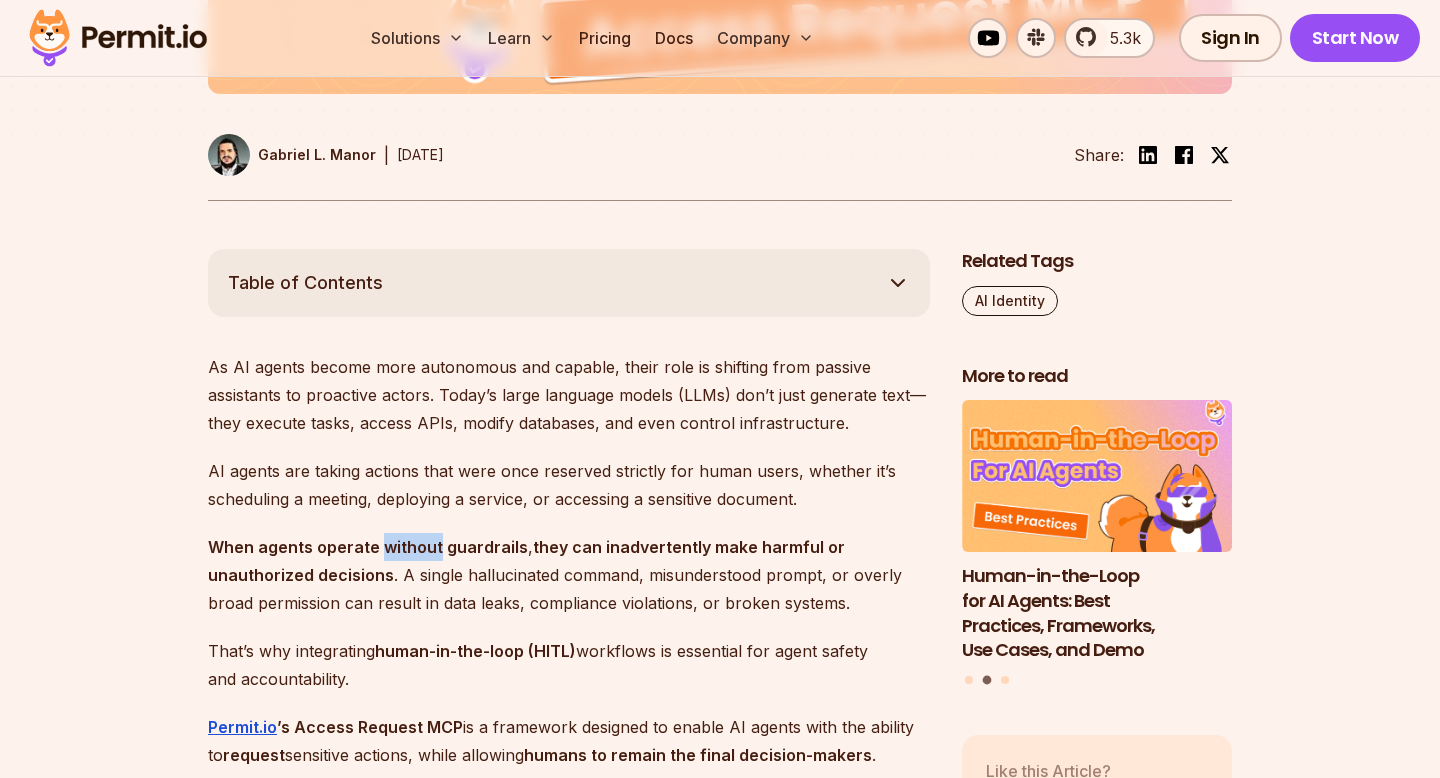 click on "When agents operate without guardrails" at bounding box center [368, 547] 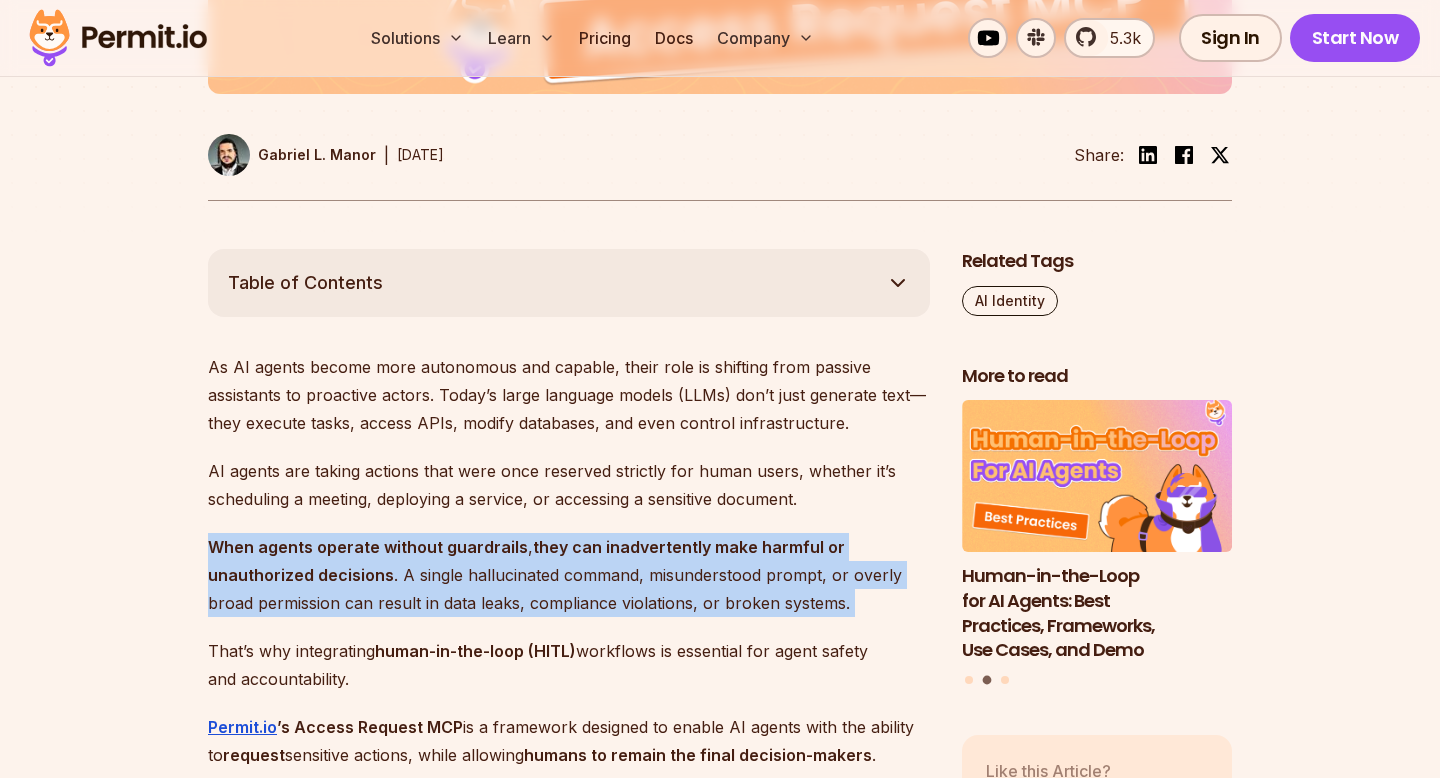 click on "When agents operate without guardrails" at bounding box center (368, 547) 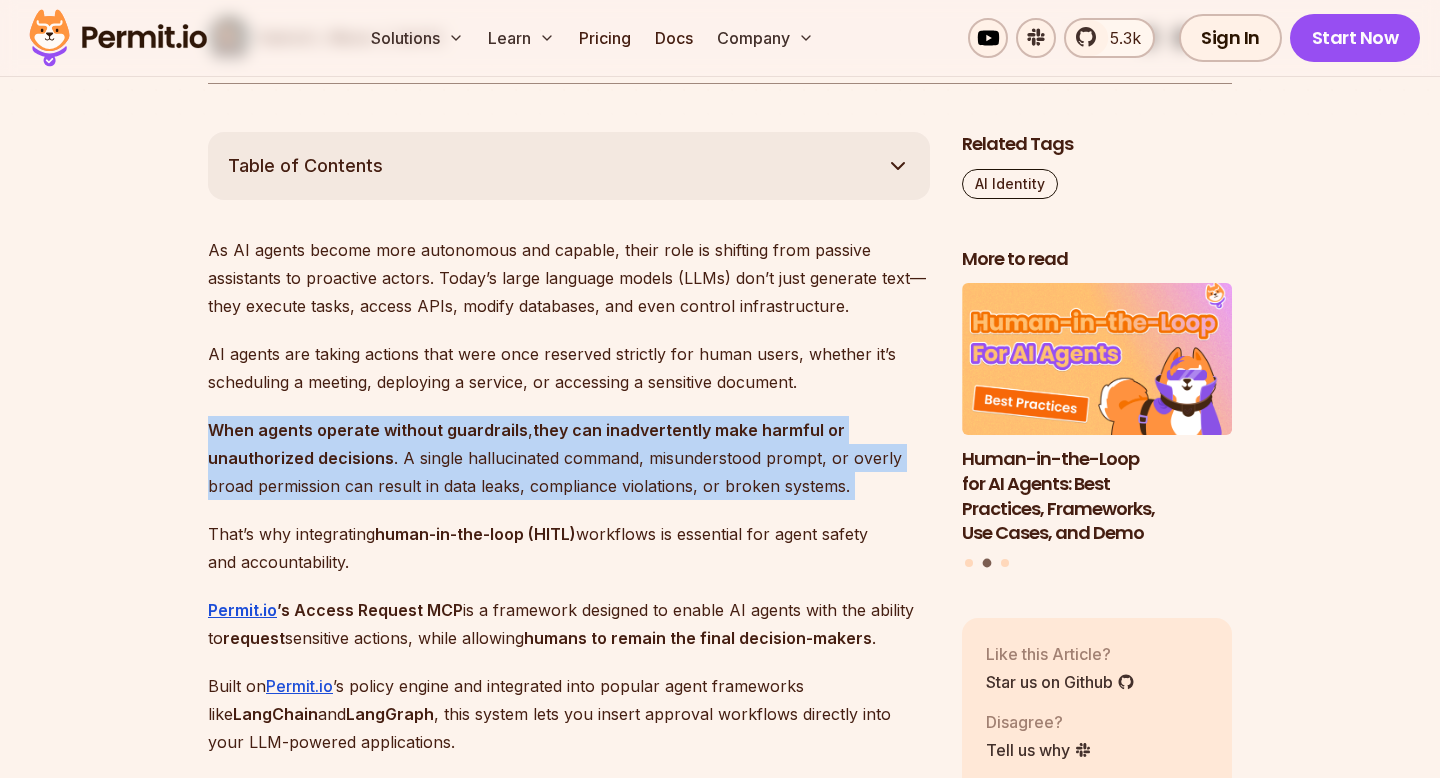 scroll, scrollTop: 1085, scrollLeft: 0, axis: vertical 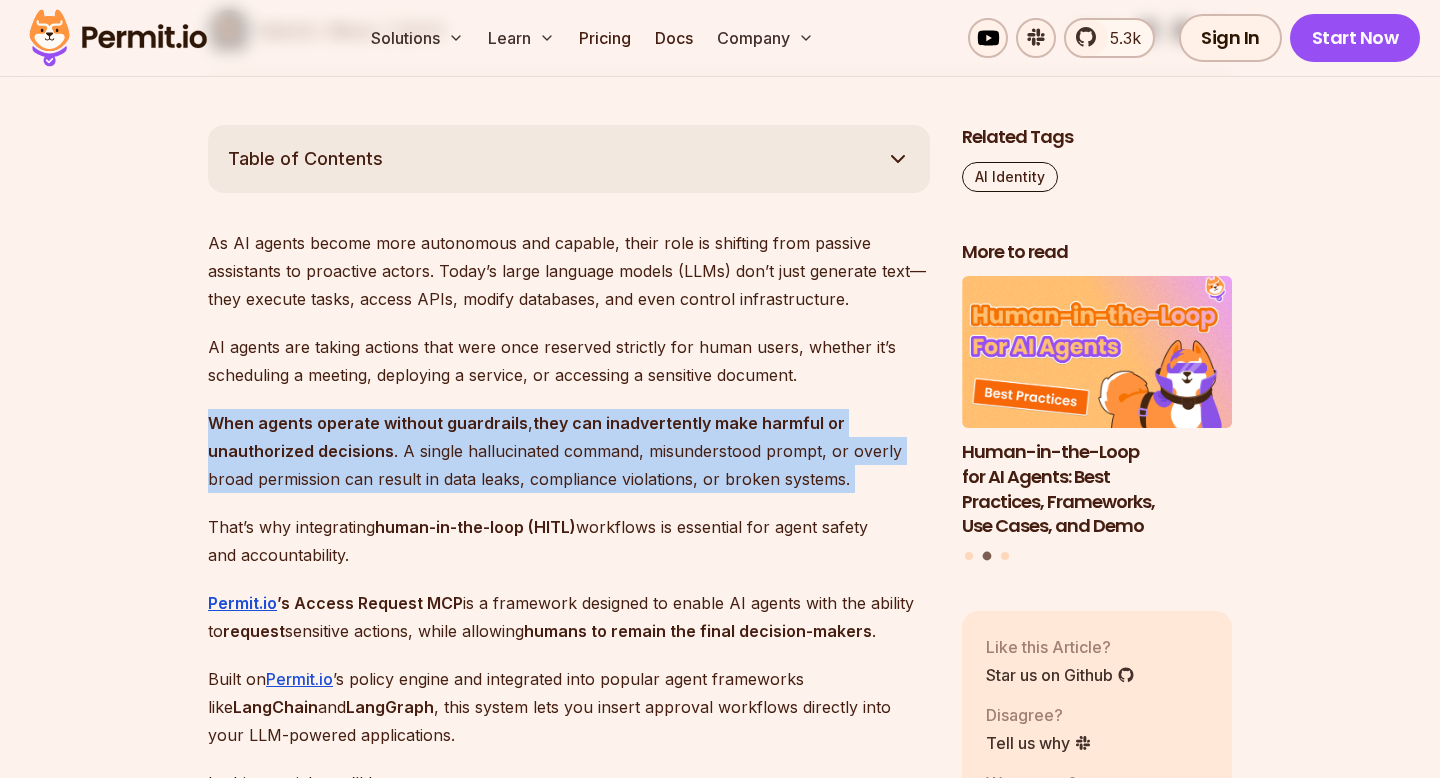 click on "Permit.io ’s Access Request MCP  is a framework designed to enable AI agents with the ability to  request  sensitive actions, while allowing  humans to remain the final decision-makers ." at bounding box center [569, 617] 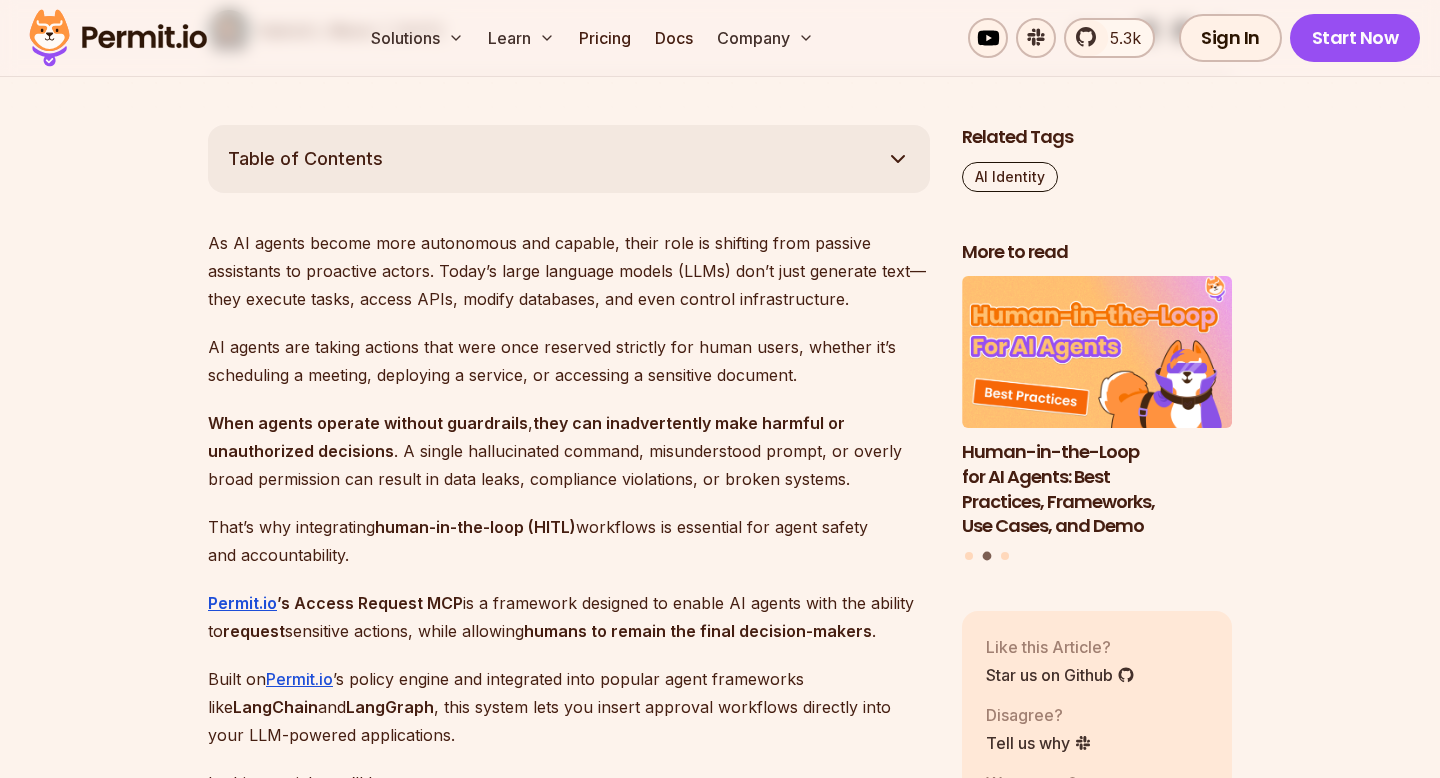 click on "Permit.io ’s Access Request MCP  is a framework designed to enable AI agents with the ability to  request  sensitive actions, while allowing  humans to remain the final decision-makers ." at bounding box center [569, 617] 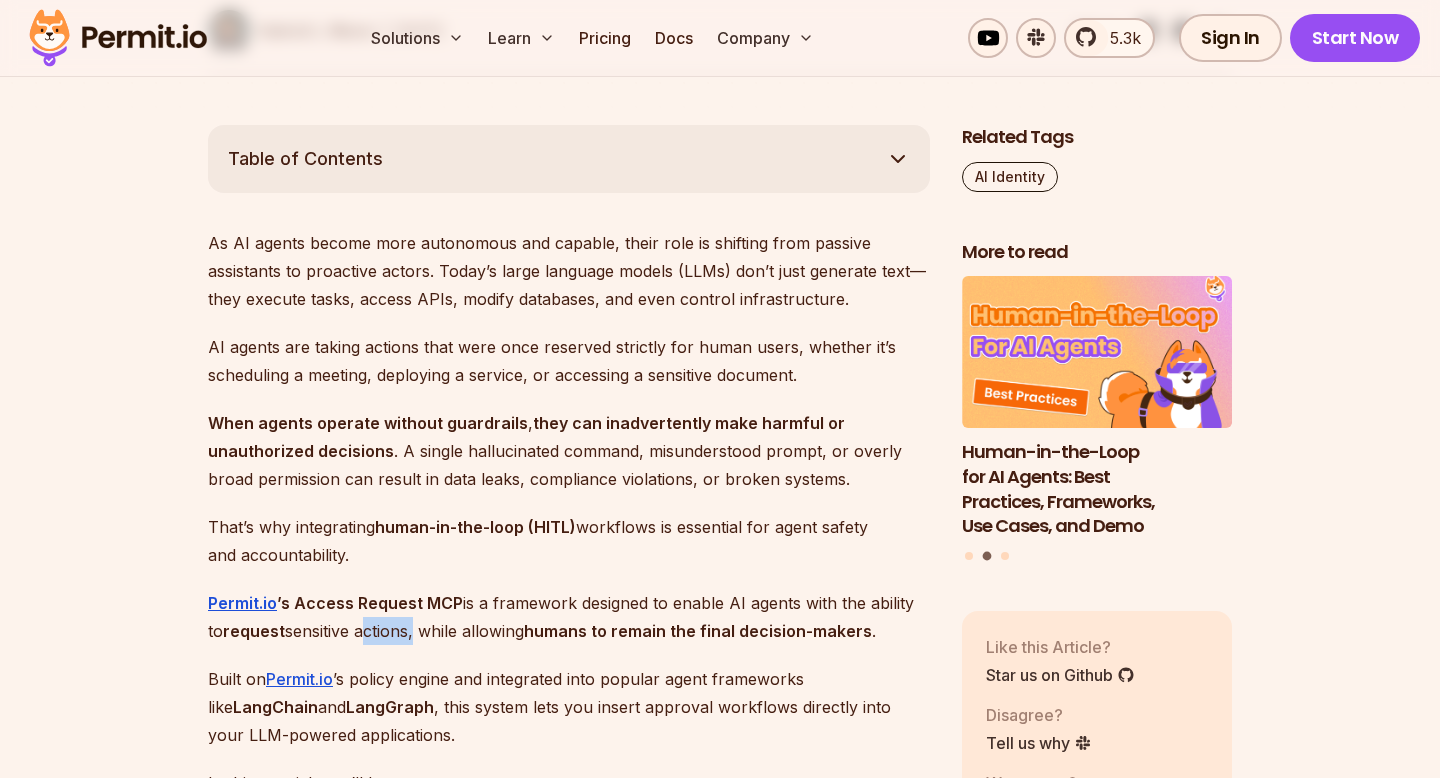 click on "Permit.io ’s Access Request MCP  is a framework designed to enable AI agents with the ability to  request  sensitive actions, while allowing  humans to remain the final decision-makers ." at bounding box center (569, 617) 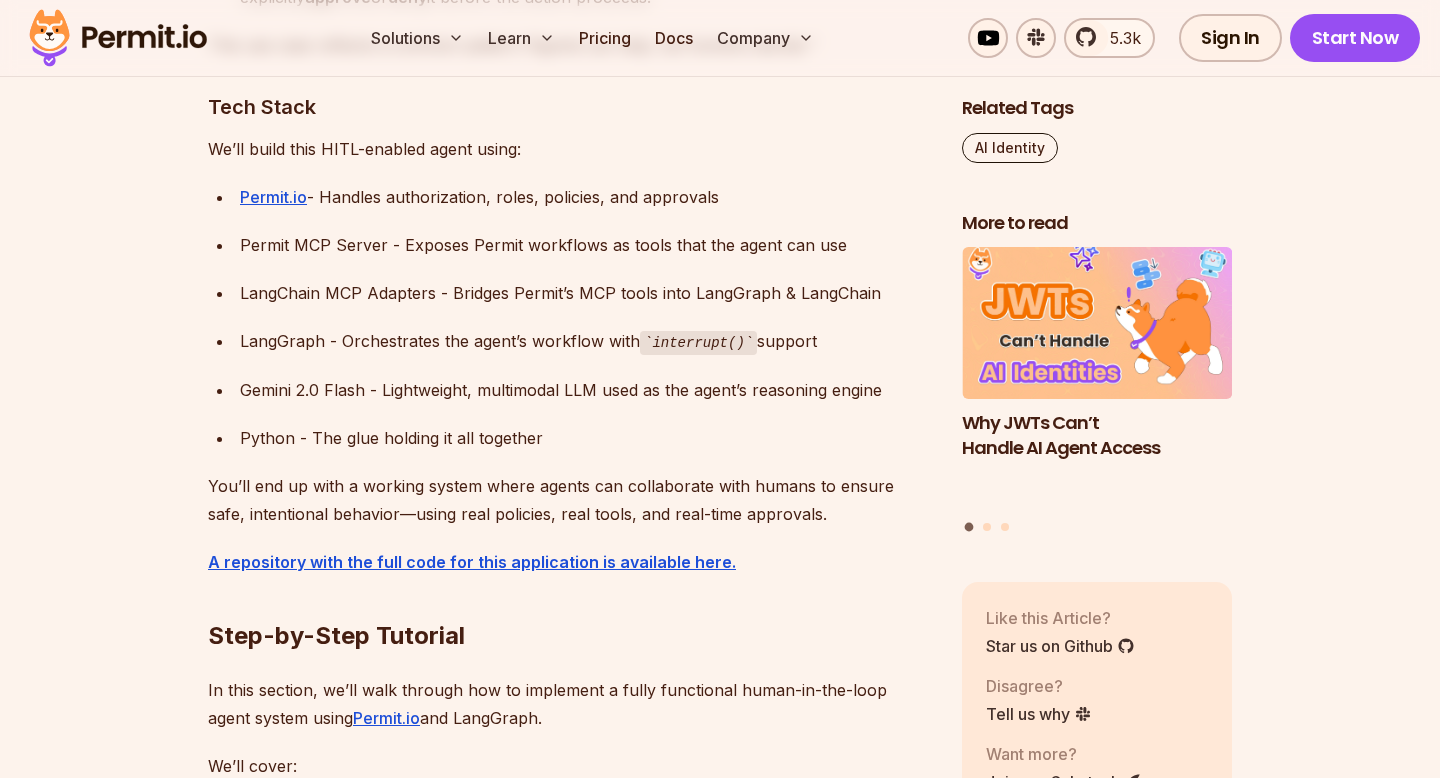 scroll, scrollTop: 4589, scrollLeft: 0, axis: vertical 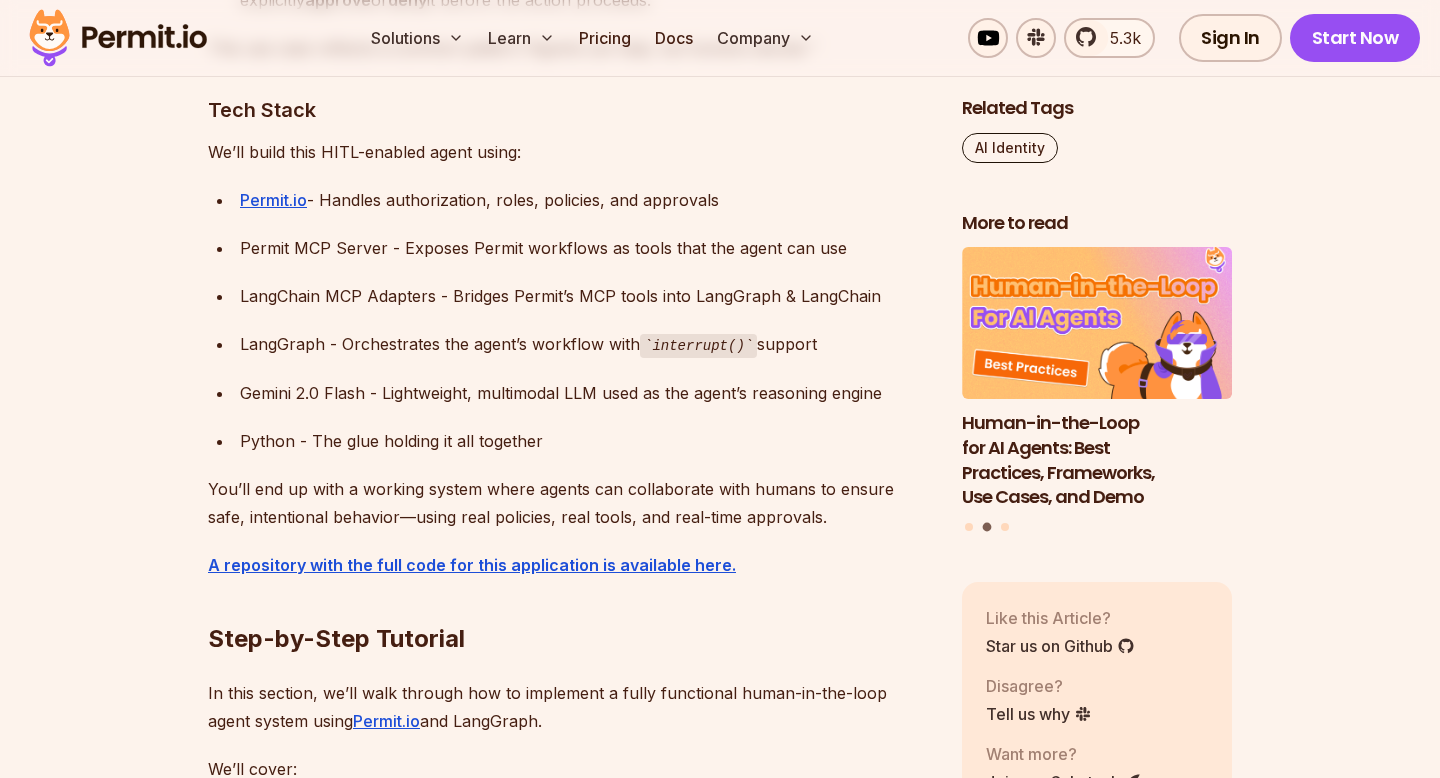 click on "Permit.io 	- Handles authorization, roles, policies, and approvals Permit MCP Server - Exposes Permit workflows as tools that the agent can use LangChain MCP Adapters - Bridges Permit’s MCP tools into LangGraph & LangChain LangGraph - Orchestrates the agent’s workflow with  interrupt()  support Gemini 2.0 Flash - Lightweight, multimodal LLM used as the agent’s reasoning engine Python - The glue holding it all together" at bounding box center (569, 320) 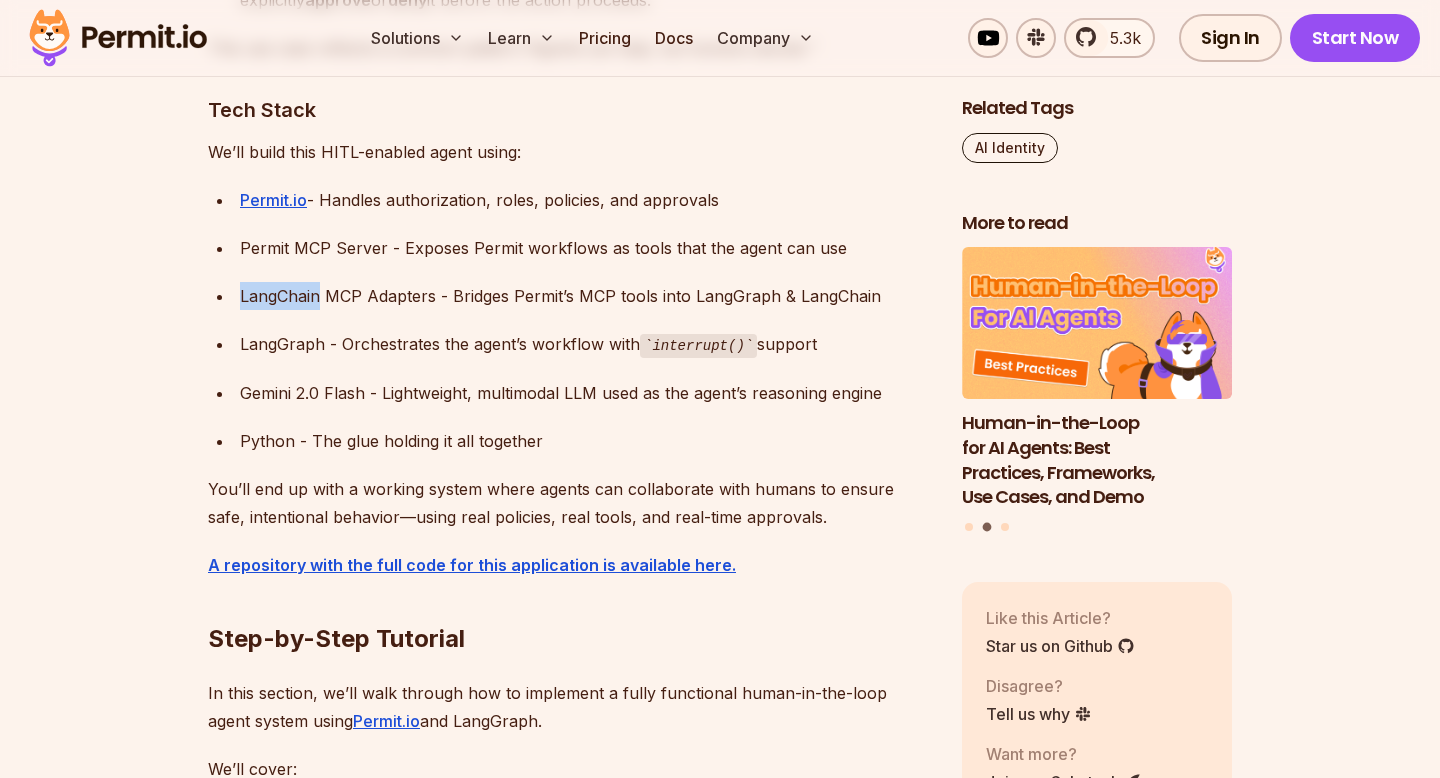 click on "Permit.io 	- Handles authorization, roles, policies, and approvals Permit MCP Server - Exposes Permit workflows as tools that the agent can use LangChain MCP Adapters - Bridges Permit’s MCP tools into LangGraph & LangChain LangGraph - Orchestrates the agent’s workflow with  interrupt()  support Gemini 2.0 Flash - Lightweight, multimodal LLM used as the agent’s reasoning engine Python - The glue holding it all together" at bounding box center (569, 320) 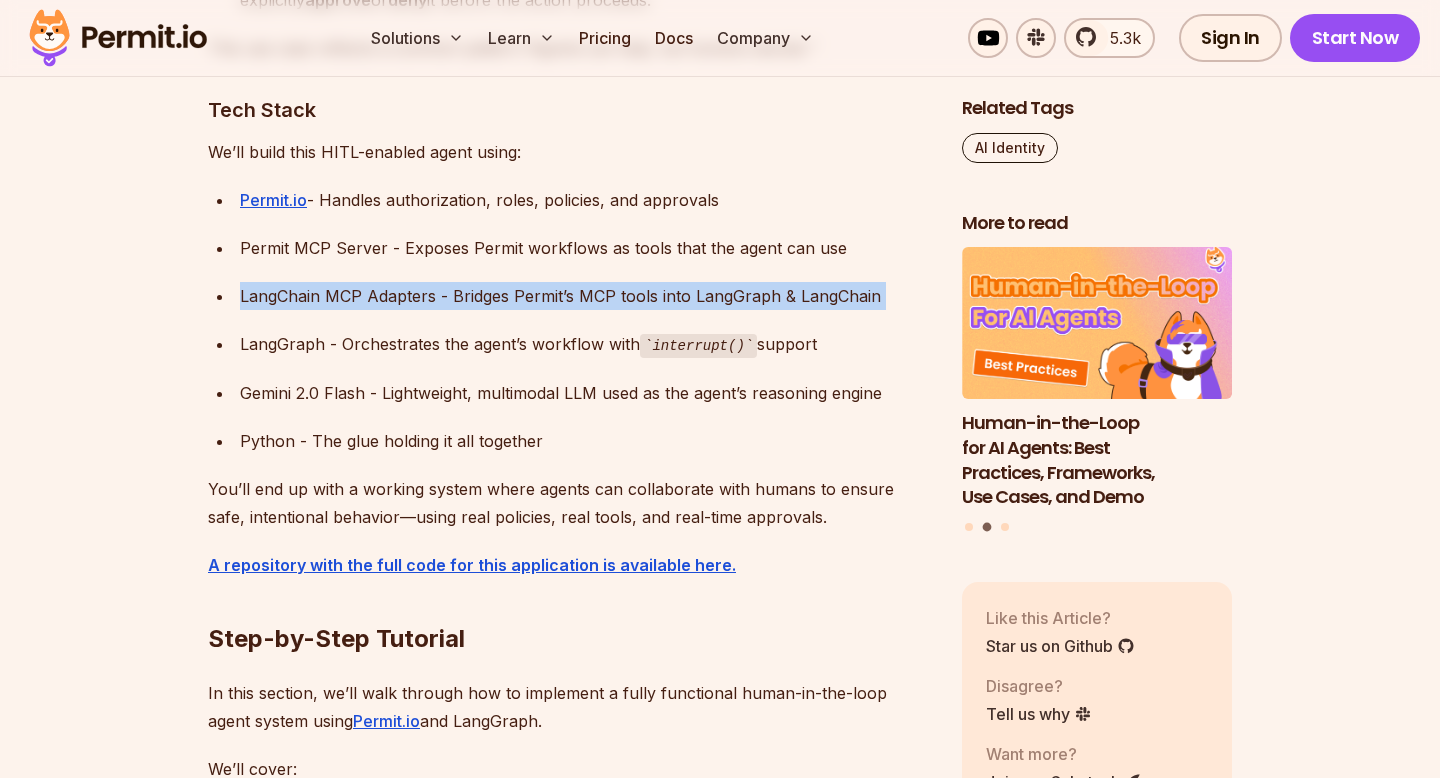 click on "Permit.io 	- Handles authorization, roles, policies, and approvals Permit MCP Server - Exposes Permit workflows as tools that the agent can use LangChain MCP Adapters - Bridges Permit’s MCP tools into LangGraph & LangChain LangGraph - Orchestrates the agent’s workflow with  interrupt()  support Gemini 2.0 Flash - Lightweight, multimodal LLM used as the agent’s reasoning engine Python - The glue holding it all together" at bounding box center [569, 320] 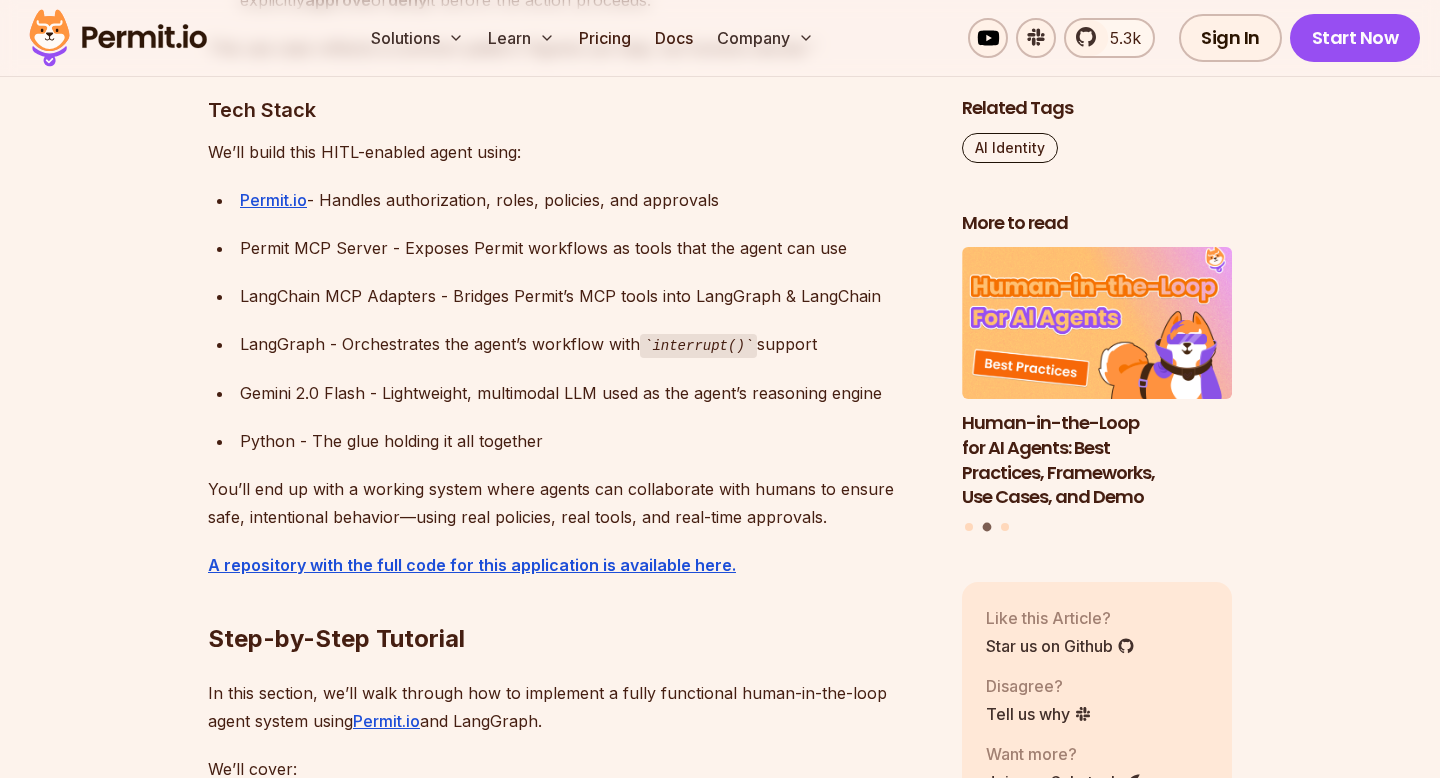 click on "LangGraph - Orchestrates the agent’s workflow with  interrupt()  support" at bounding box center (585, 344) 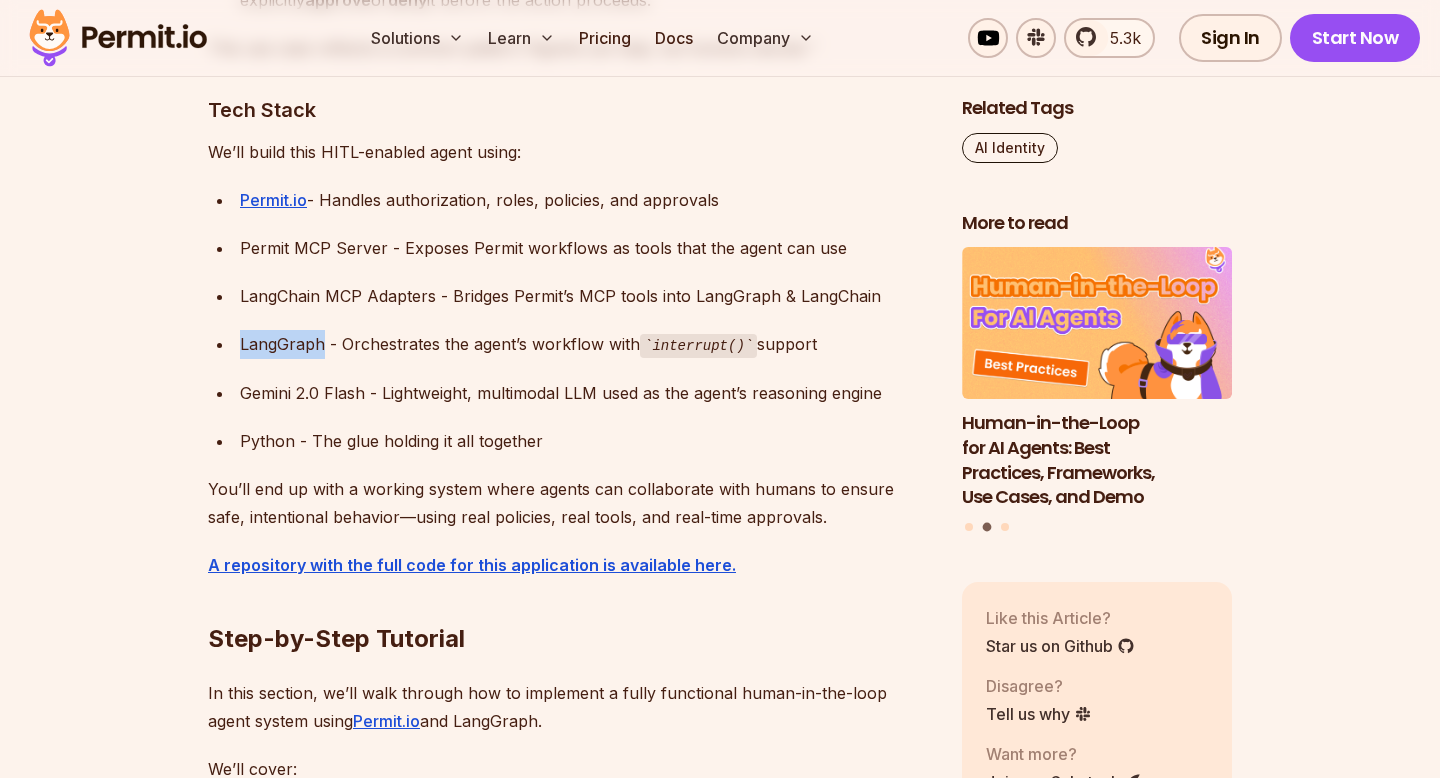 click on "LangGraph - Orchestrates the agent’s workflow with  interrupt()  support" at bounding box center (585, 344) 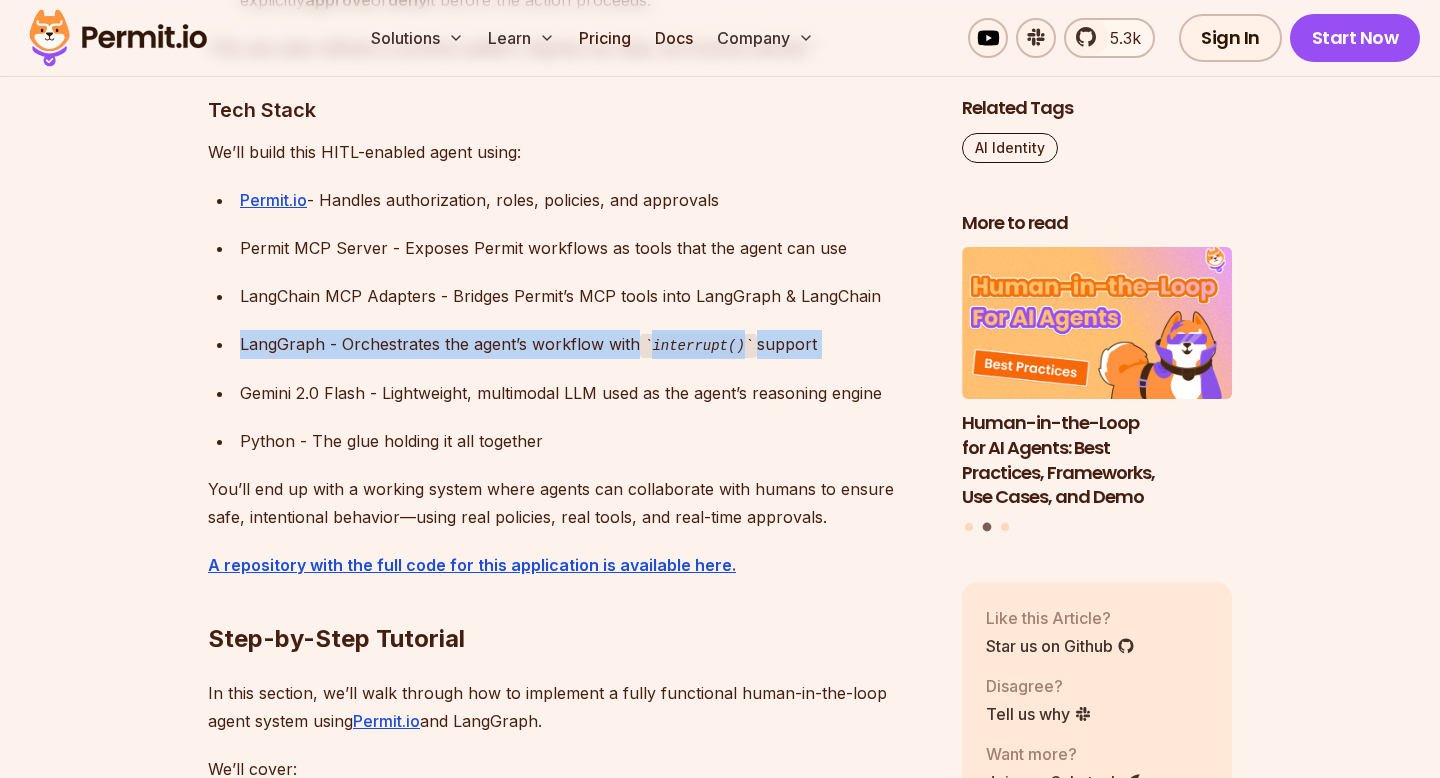 click on "LangGraph - Orchestrates the agent’s workflow with  interrupt()  support" at bounding box center [585, 344] 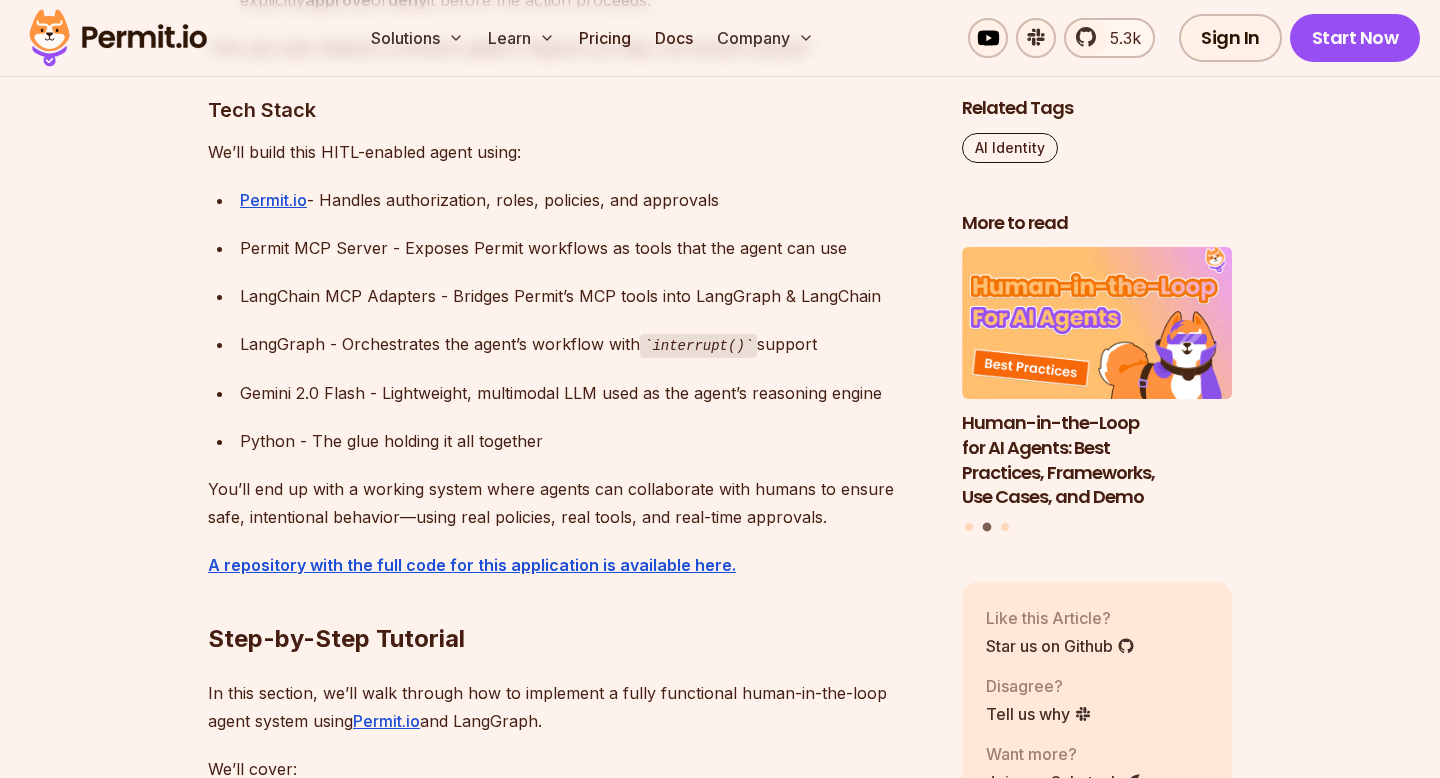 click on "Gemini 2.0 Flash - Lightweight, multimodal LLM used as the agent’s reasoning engine" at bounding box center [585, 393] 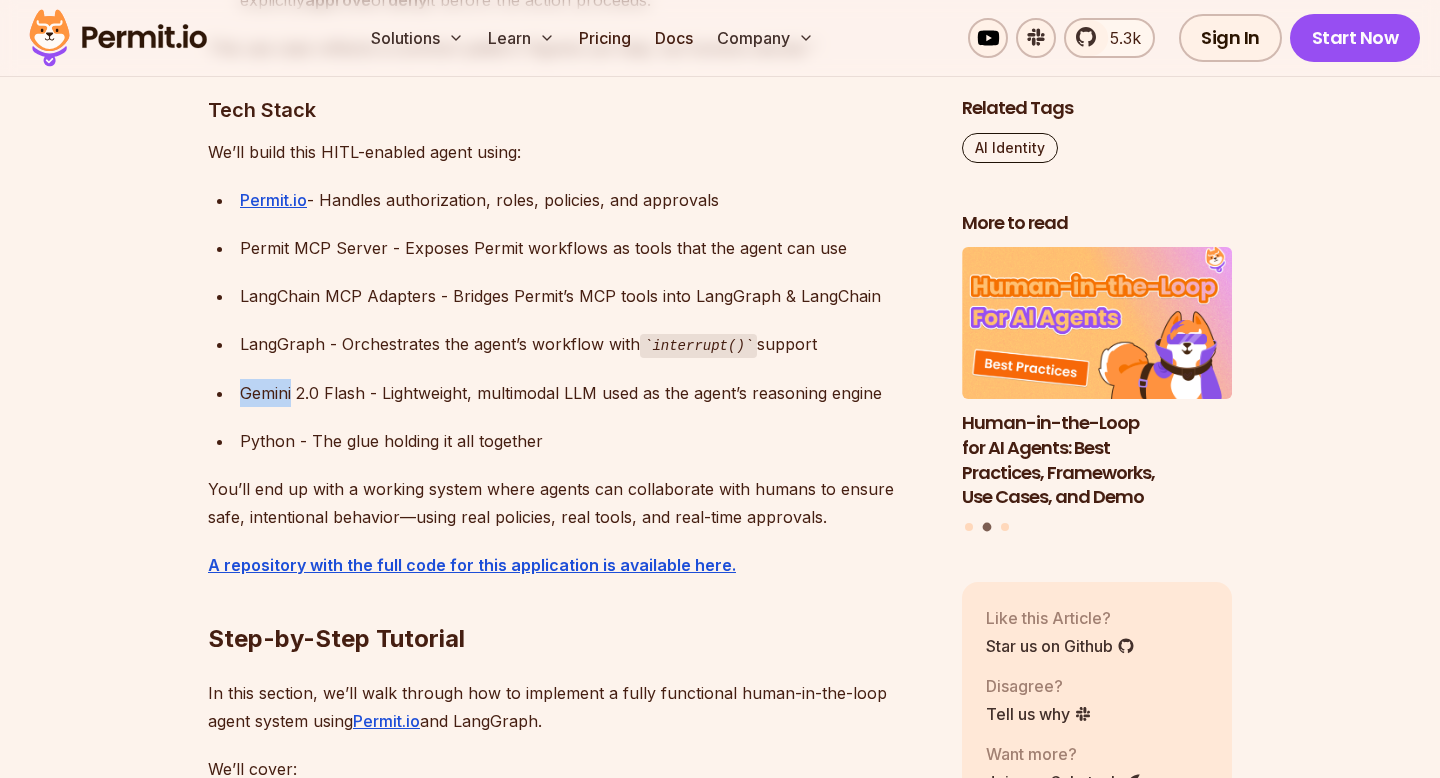 click on "Gemini 2.0 Flash - Lightweight, multimodal LLM used as the agent’s reasoning engine" at bounding box center [585, 393] 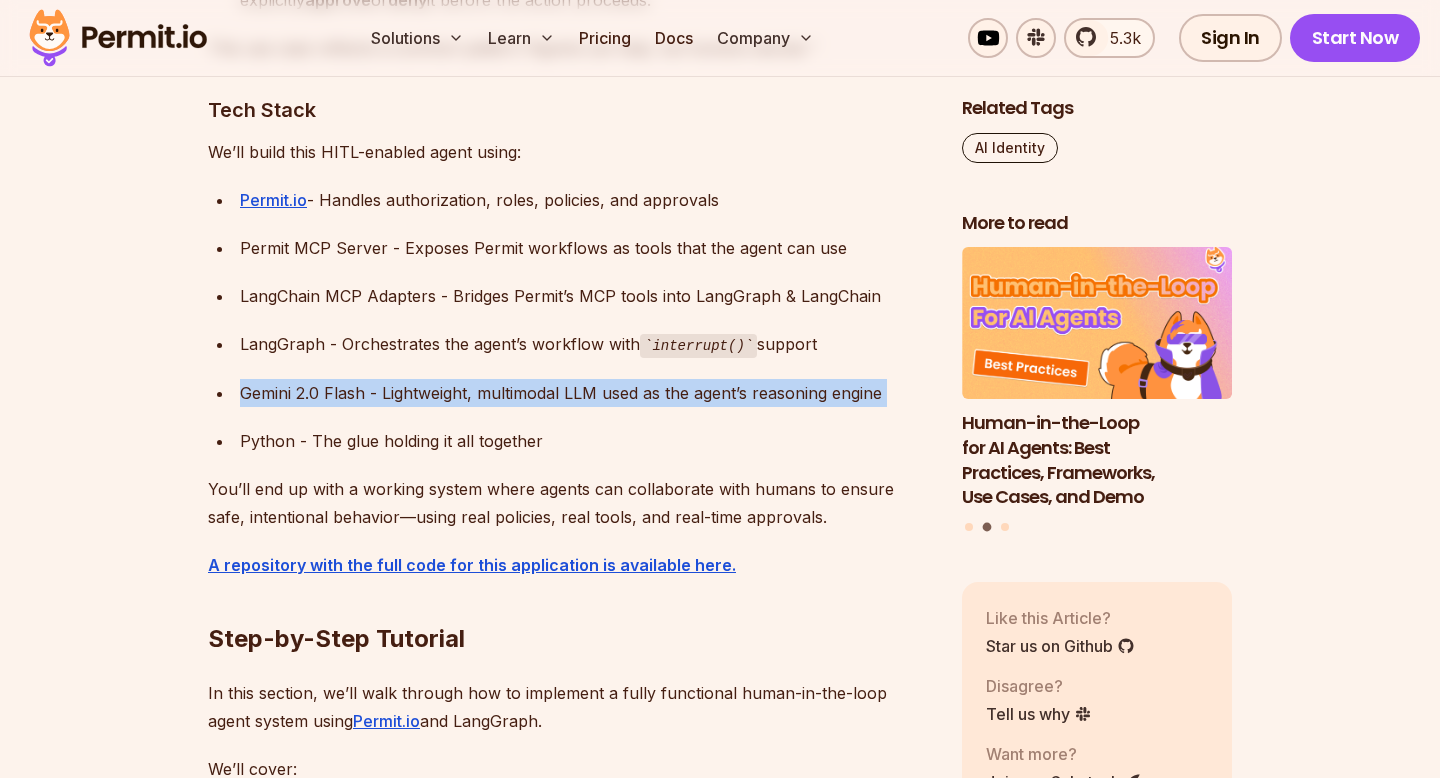 click on "Gemini 2.0 Flash - Lightweight, multimodal LLM used as the agent’s reasoning engine" at bounding box center [585, 393] 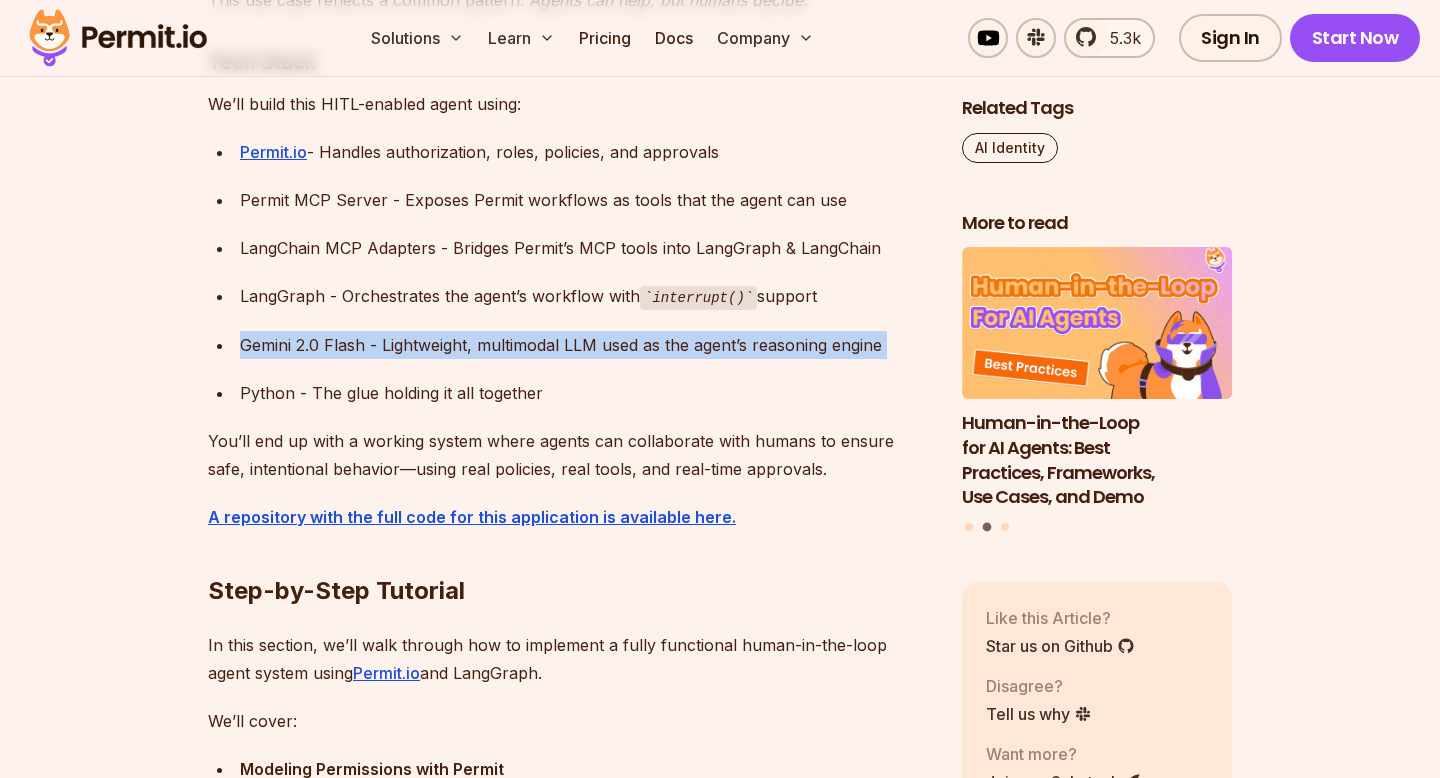 scroll, scrollTop: 4638, scrollLeft: 0, axis: vertical 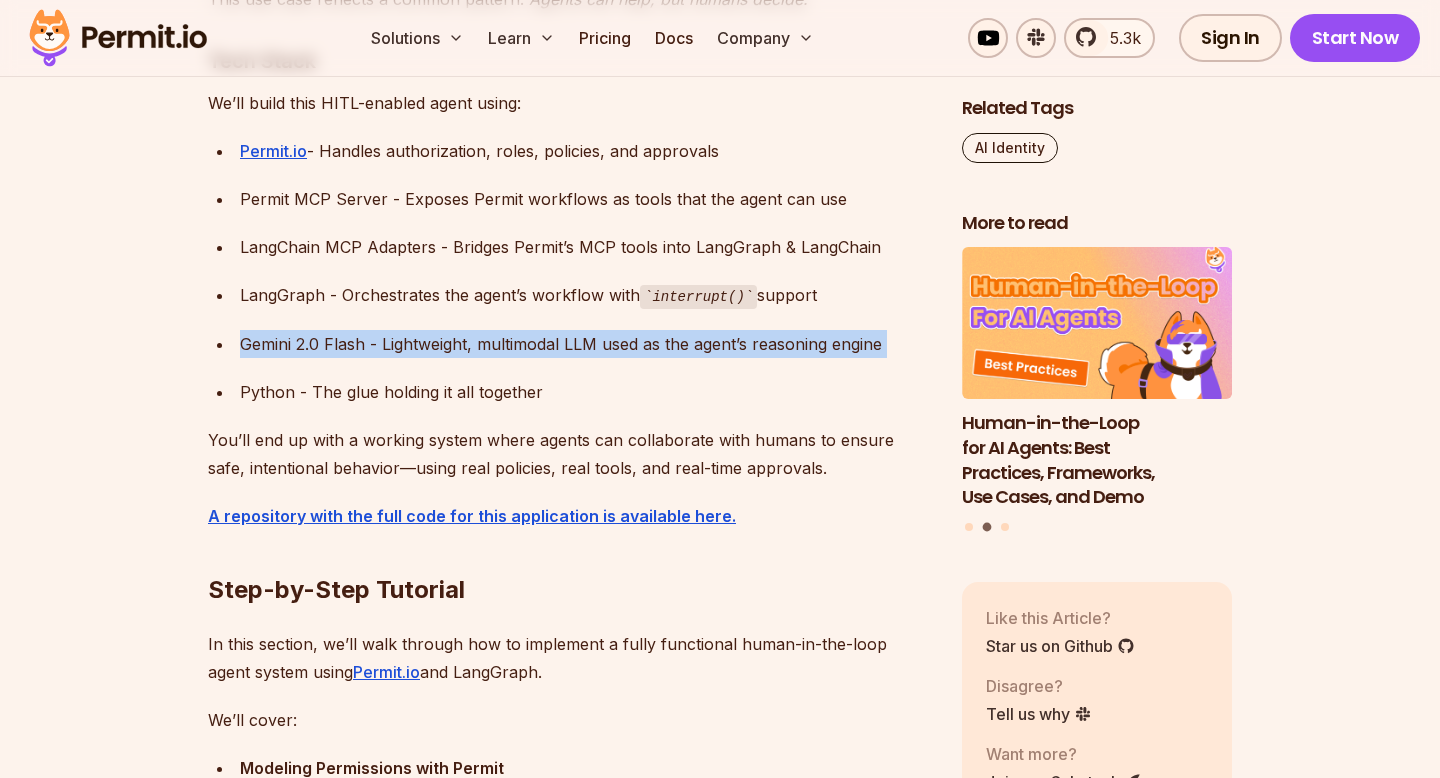click on "Python - The glue holding it all together" at bounding box center (585, 392) 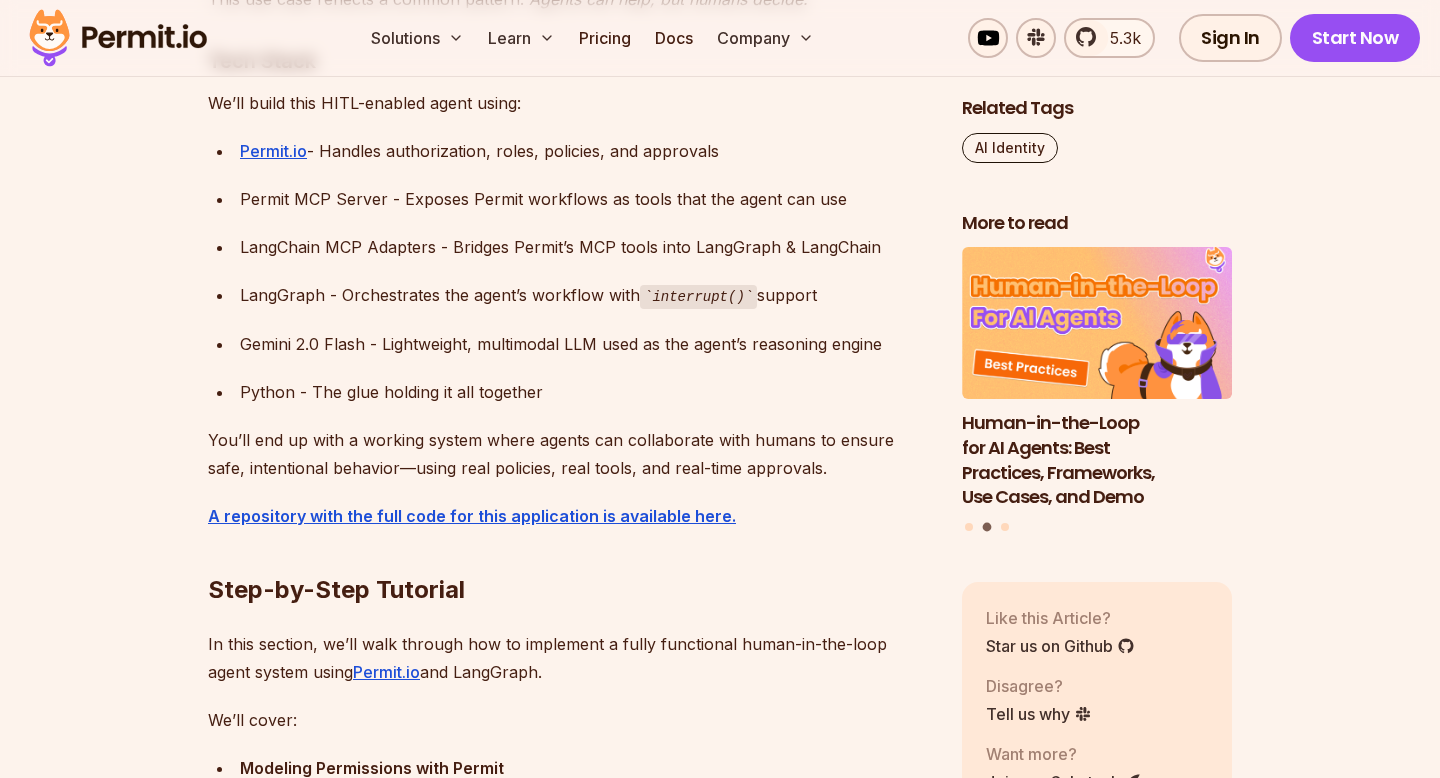click on "Python - The glue holding it all together" at bounding box center [585, 392] 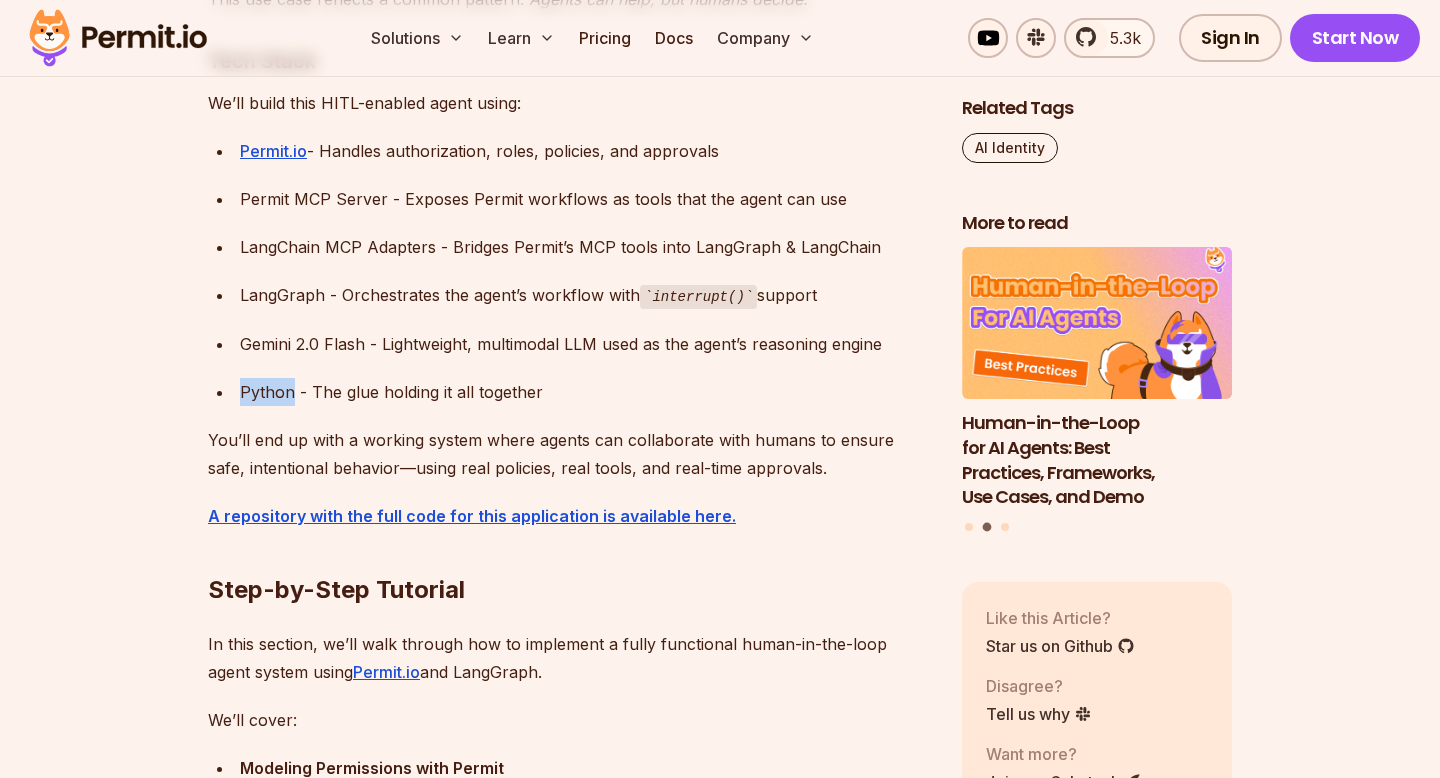 click on "Python - The glue holding it all together" at bounding box center (585, 392) 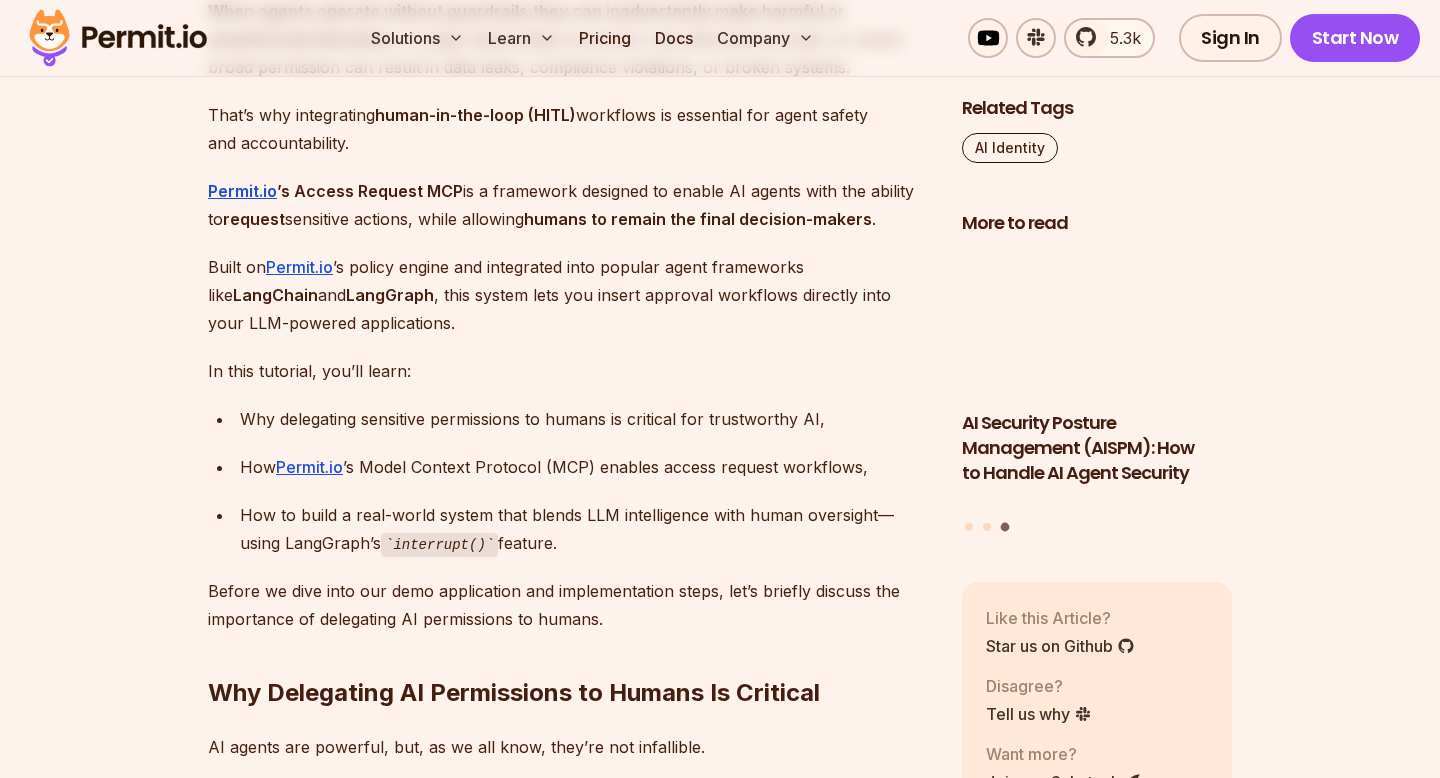 scroll, scrollTop: 1510, scrollLeft: 0, axis: vertical 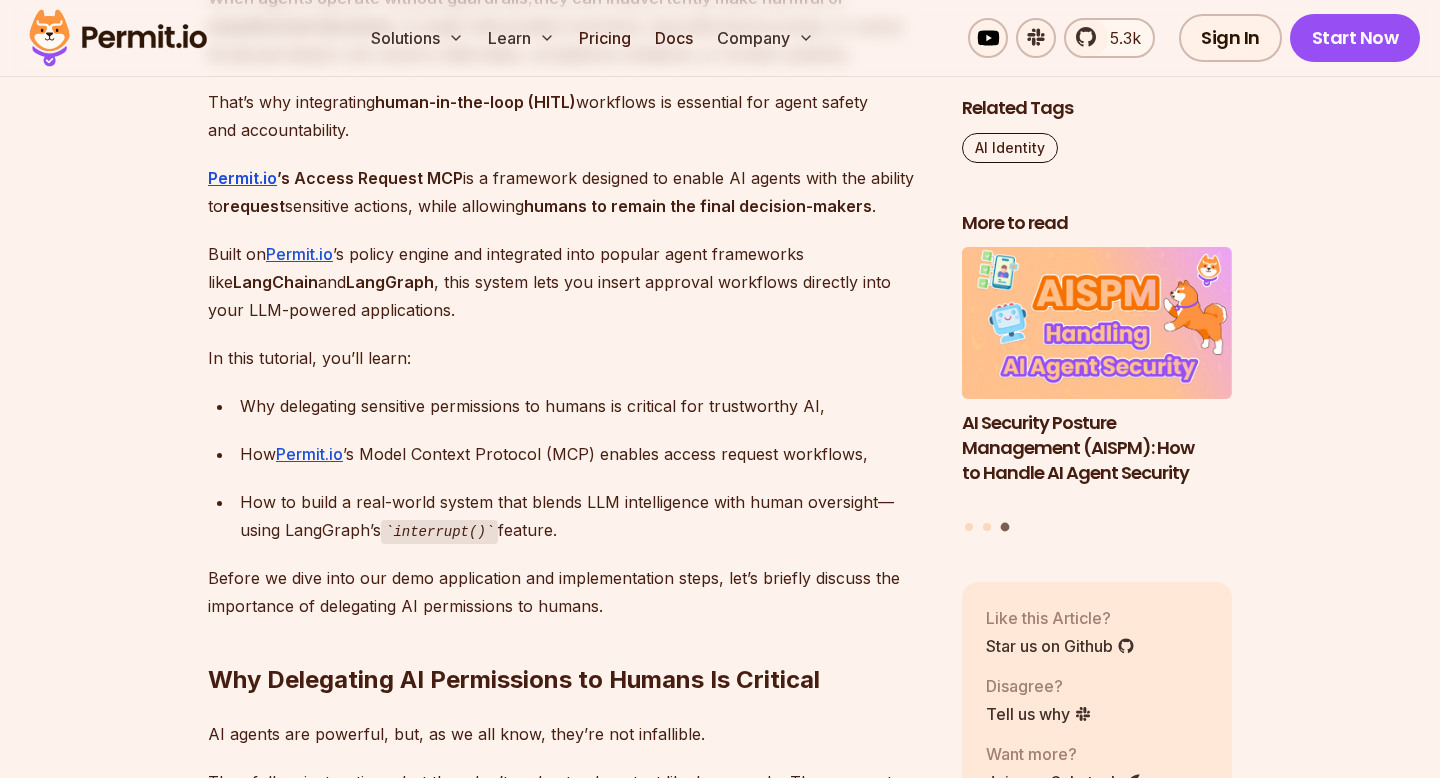 click on "How to build a real-world system that blends LLM intelligence with human oversight—using LangGraph’s  interrupt()  feature." at bounding box center [585, 516] 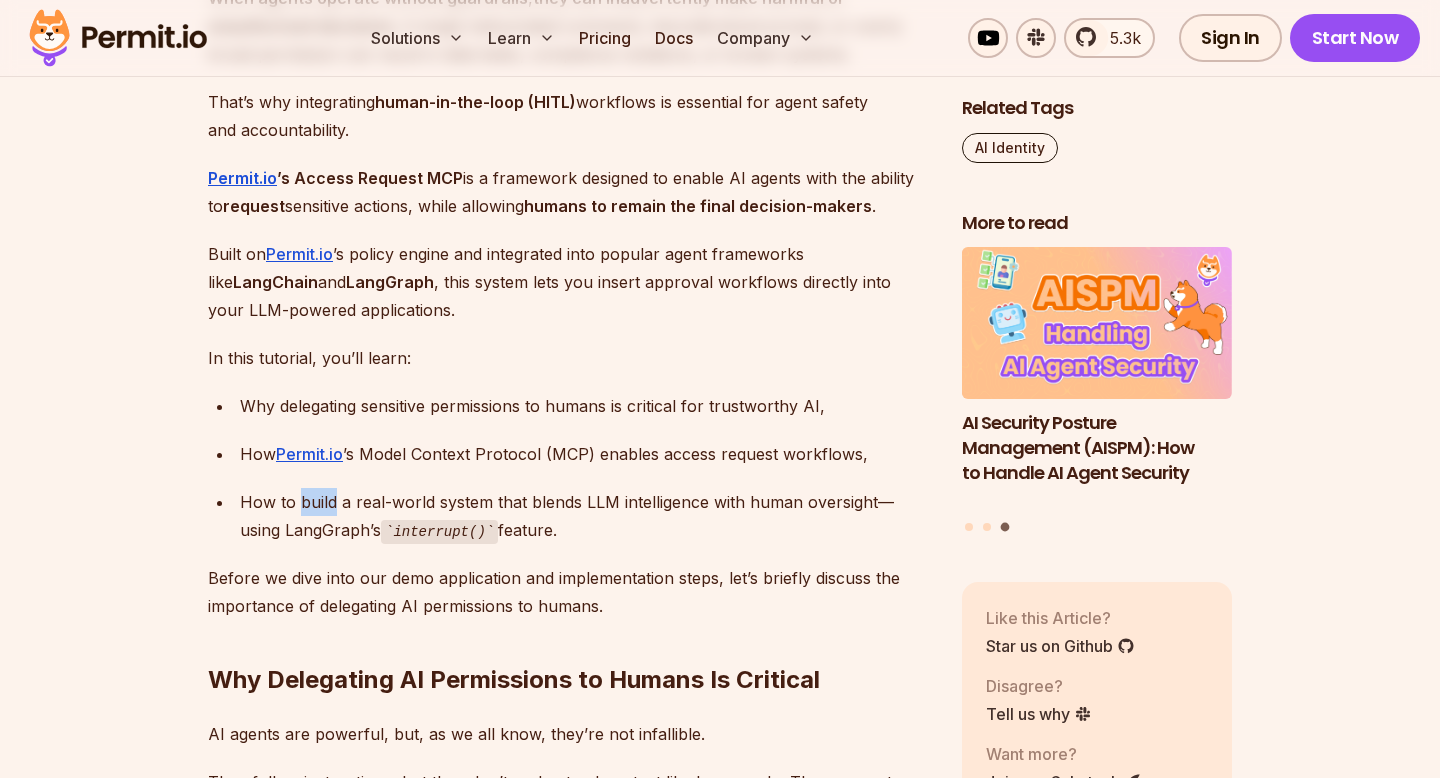 click on "How to build a real-world system that blends LLM intelligence with human oversight—using LangGraph’s  interrupt()  feature." at bounding box center [585, 516] 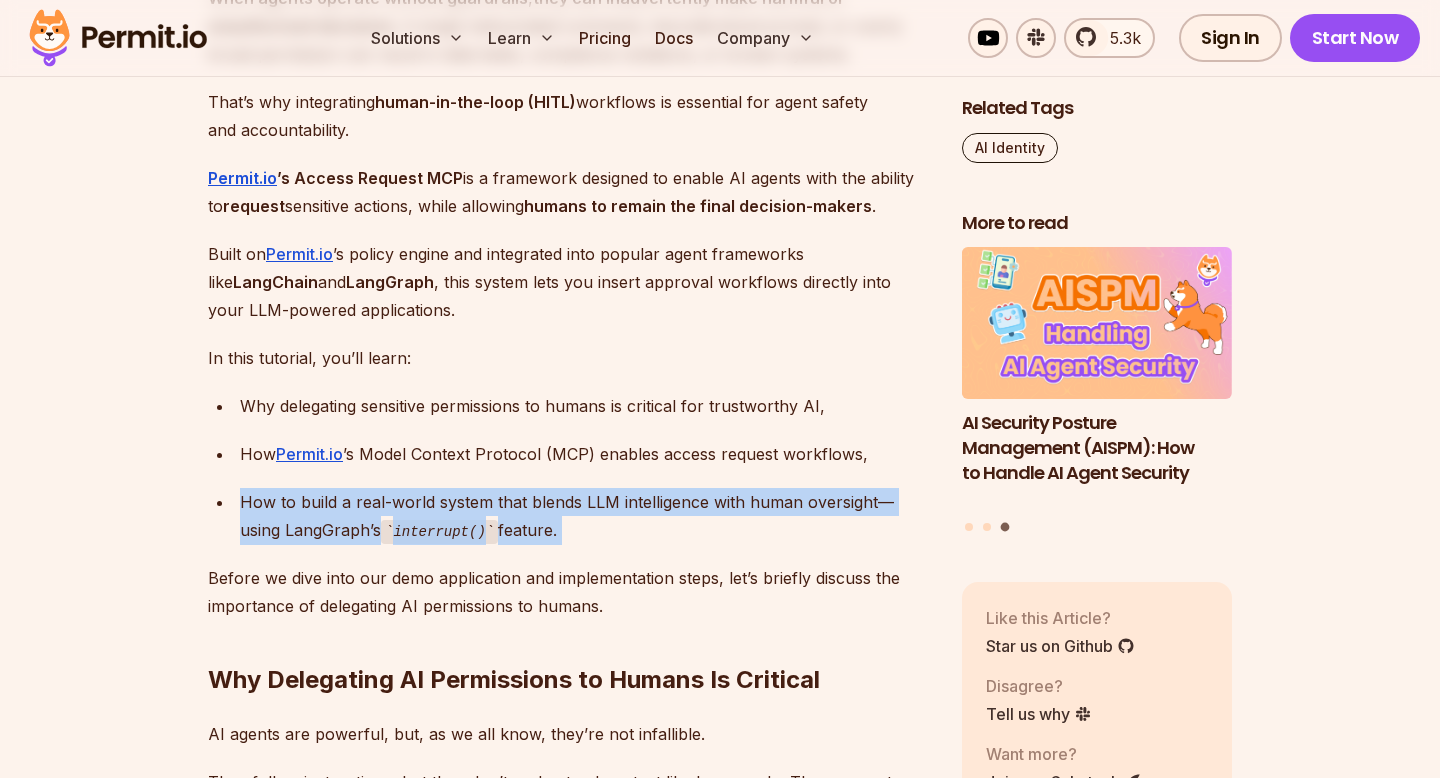 click on "How to build a real-world system that blends LLM intelligence with human oversight—using LangGraph’s  interrupt()  feature." at bounding box center [585, 516] 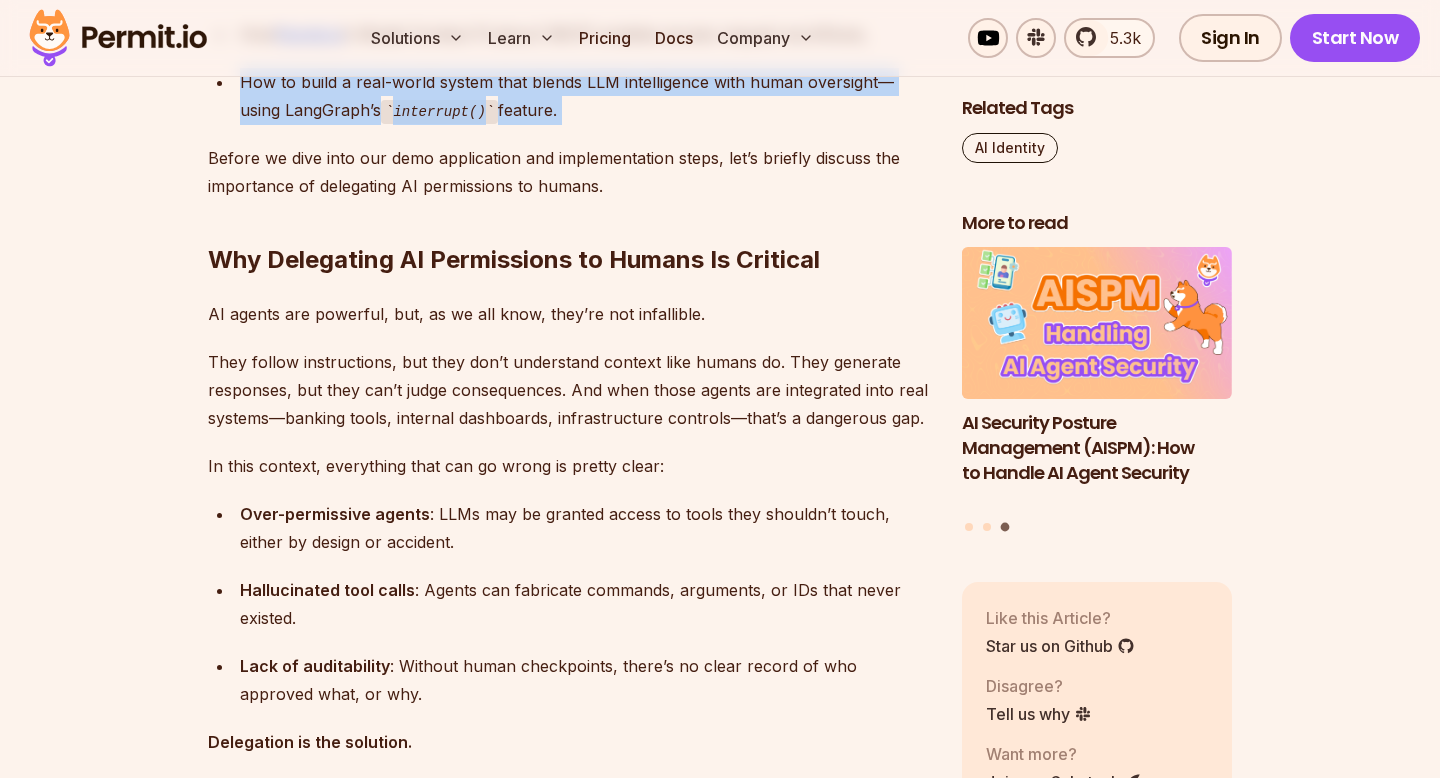 scroll, scrollTop: 1935, scrollLeft: 0, axis: vertical 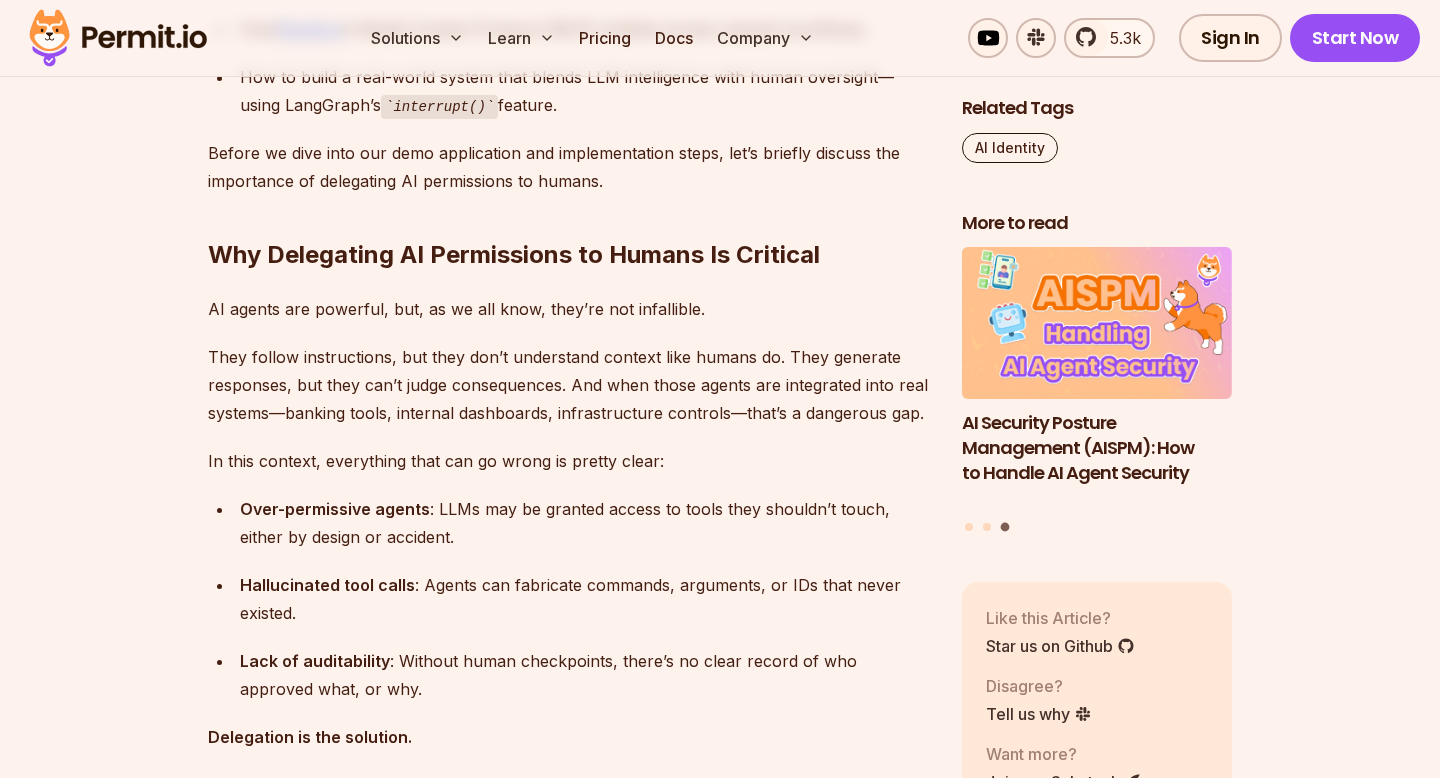 click on "Over-permissive agents" at bounding box center [335, 509] 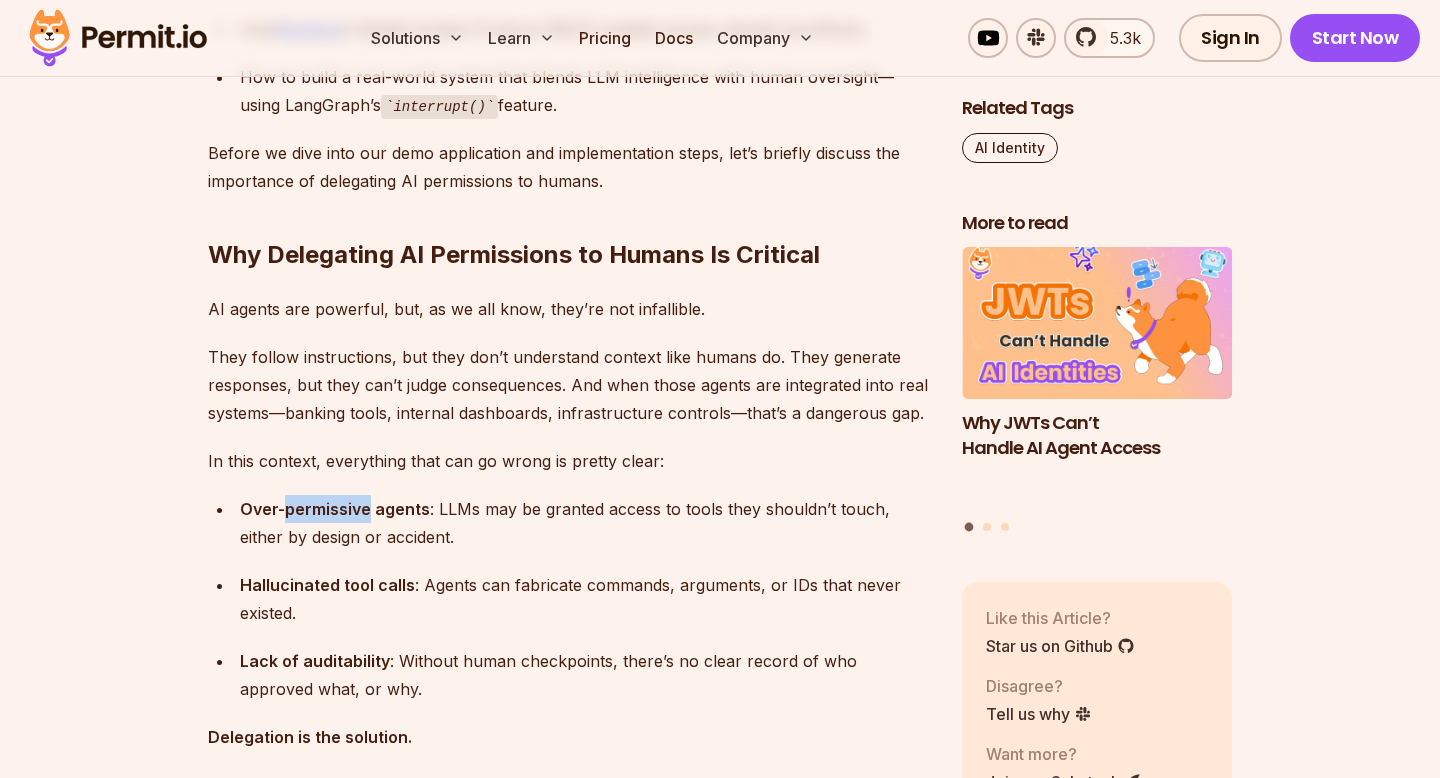 click on "Over-permissive agents" at bounding box center (335, 509) 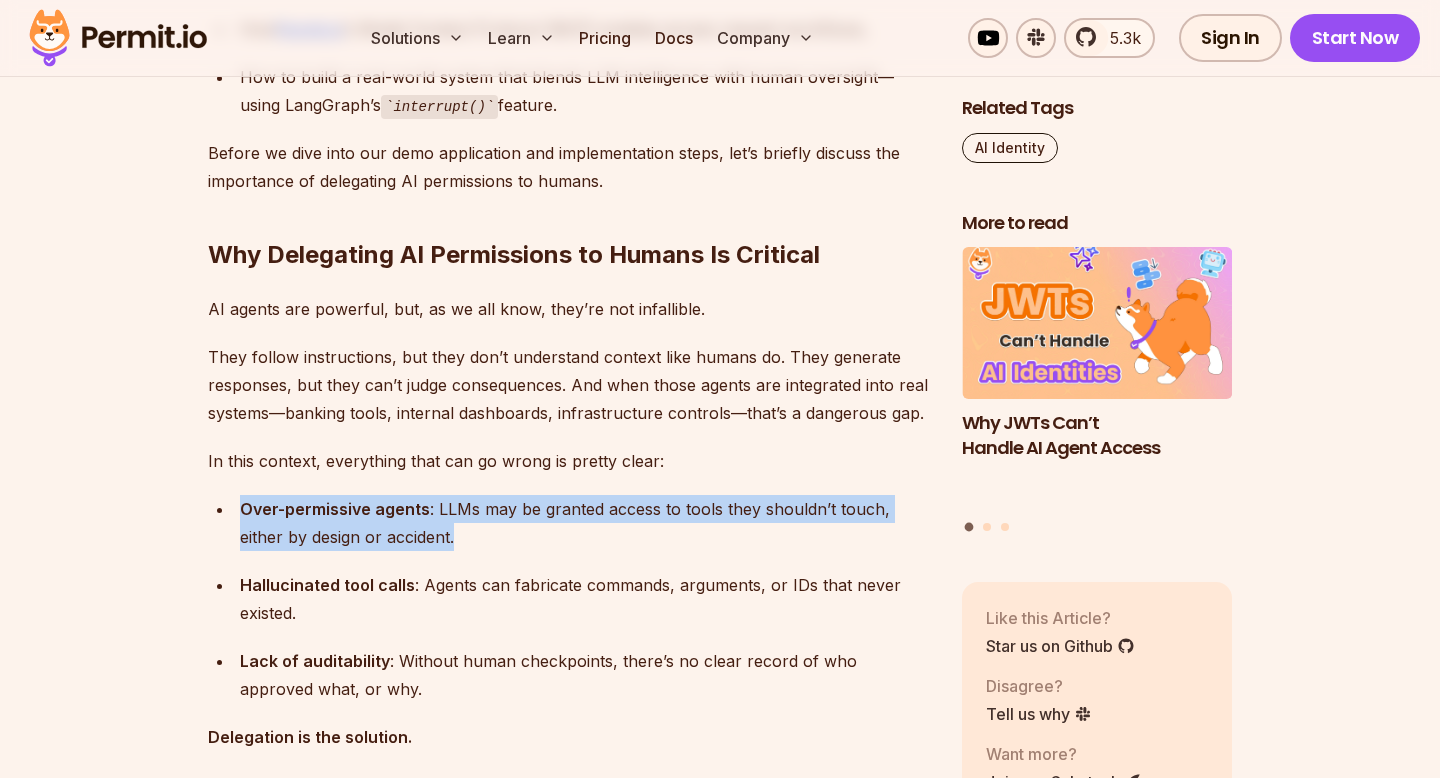 click on "Over-permissive agents" at bounding box center (335, 509) 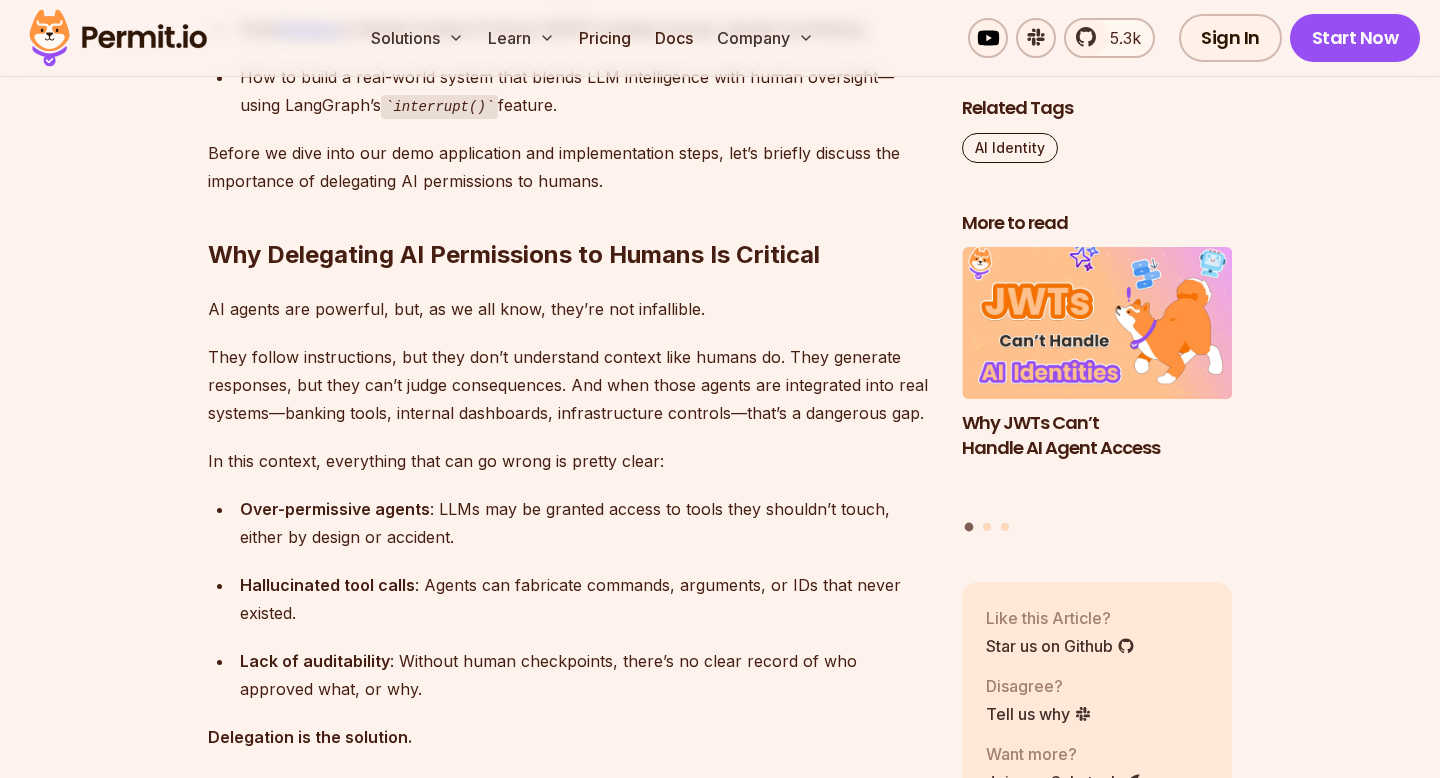 click on "Hallucinated tool calls" at bounding box center [327, 585] 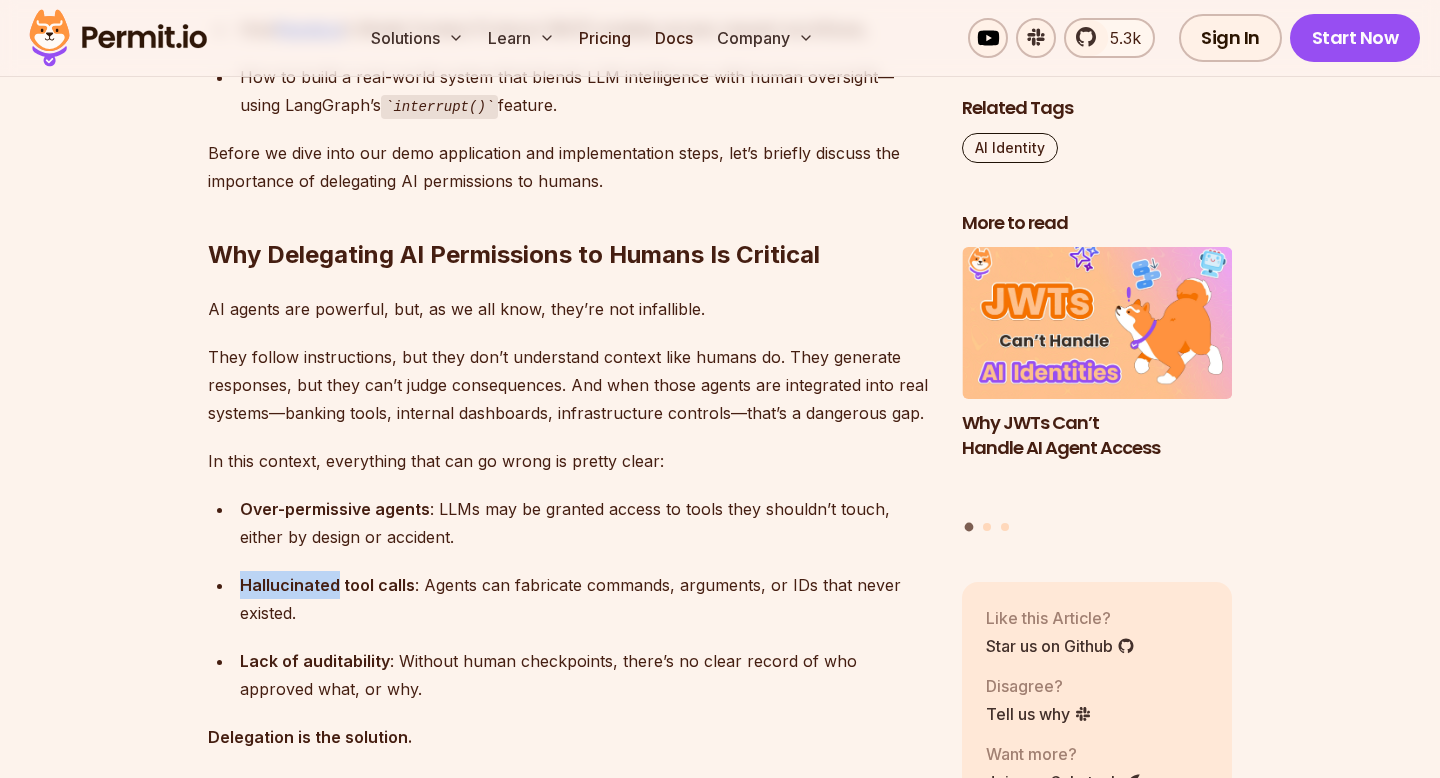 click on "Hallucinated tool calls" at bounding box center (327, 585) 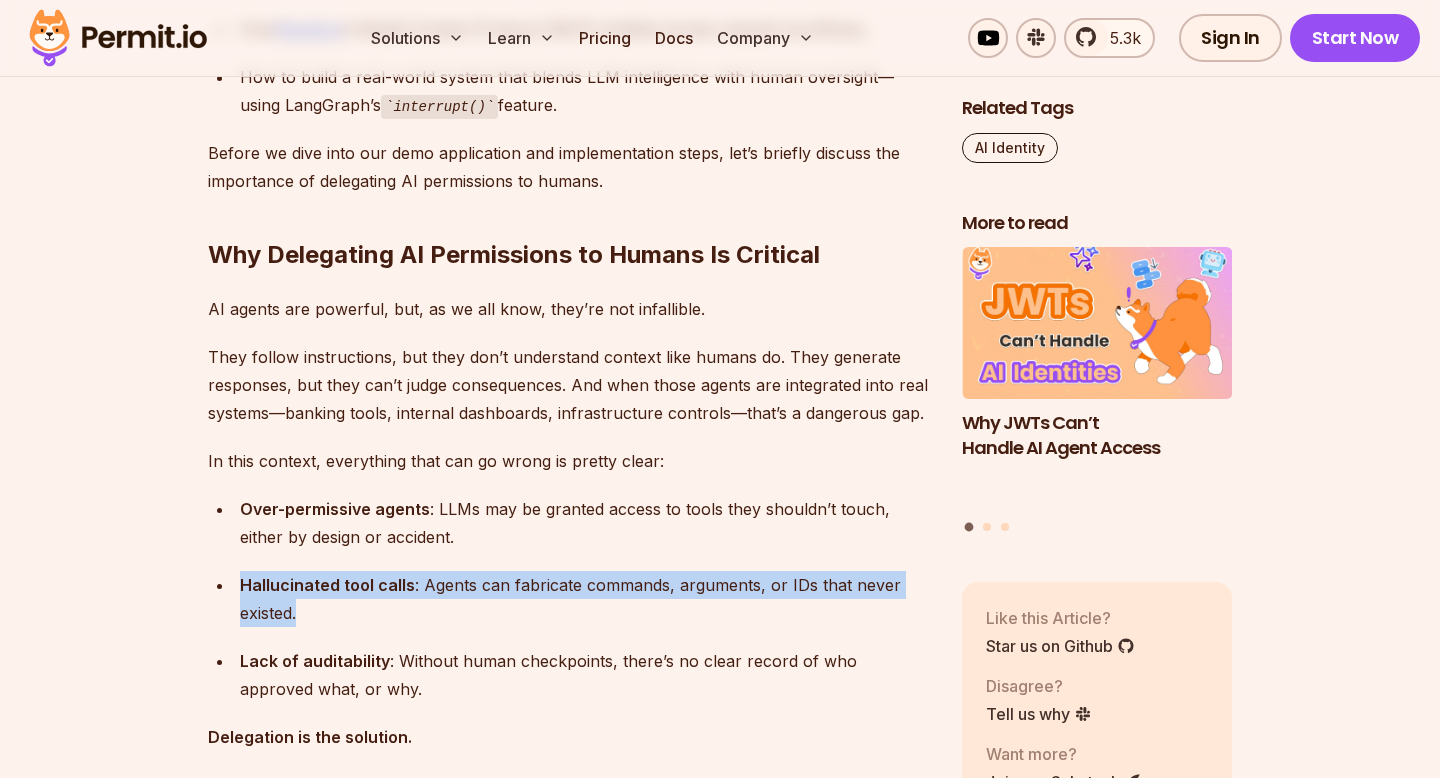 click on "Hallucinated tool calls" at bounding box center (327, 585) 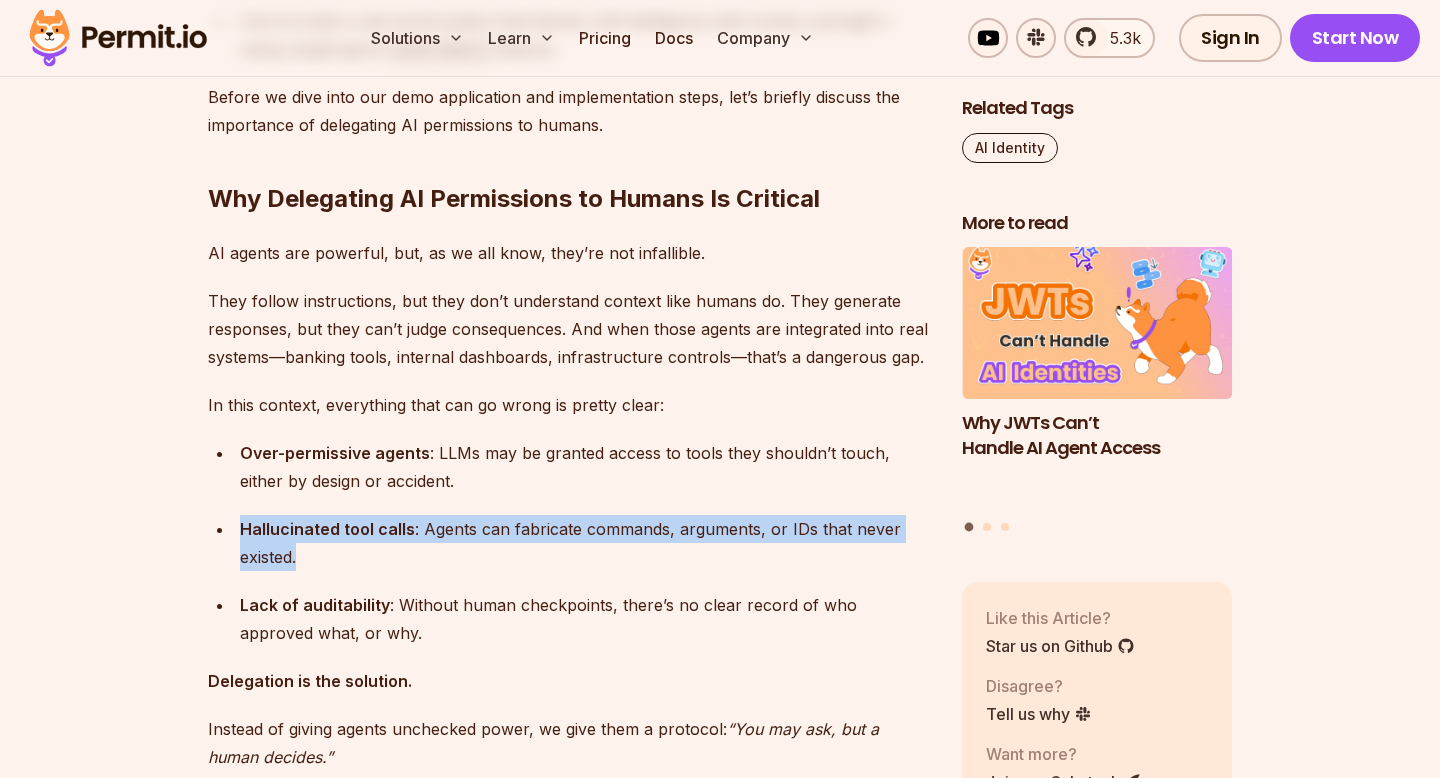 scroll, scrollTop: 2017, scrollLeft: 0, axis: vertical 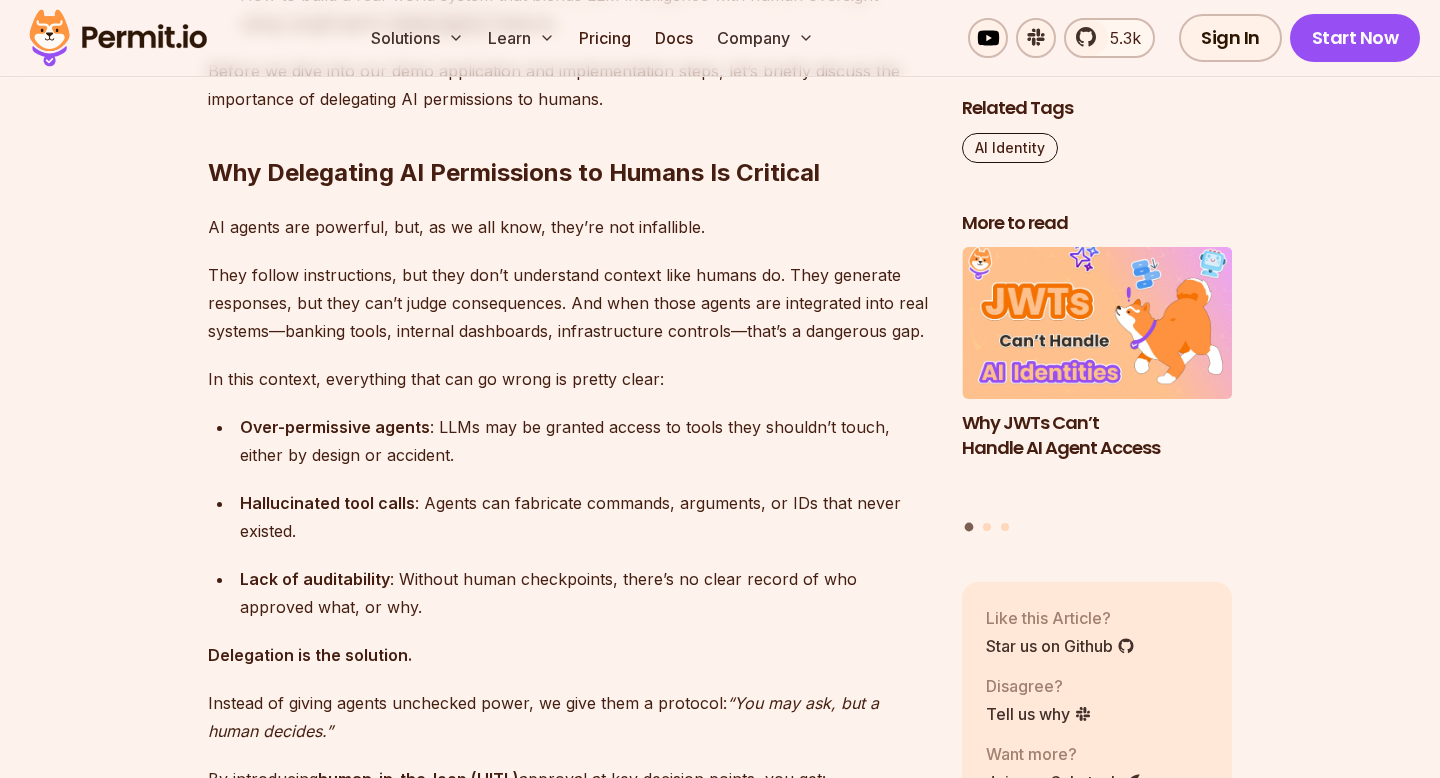 click on "Lack of auditability : Without human checkpoints, there’s no clear record of who approved what, or why." at bounding box center [585, 593] 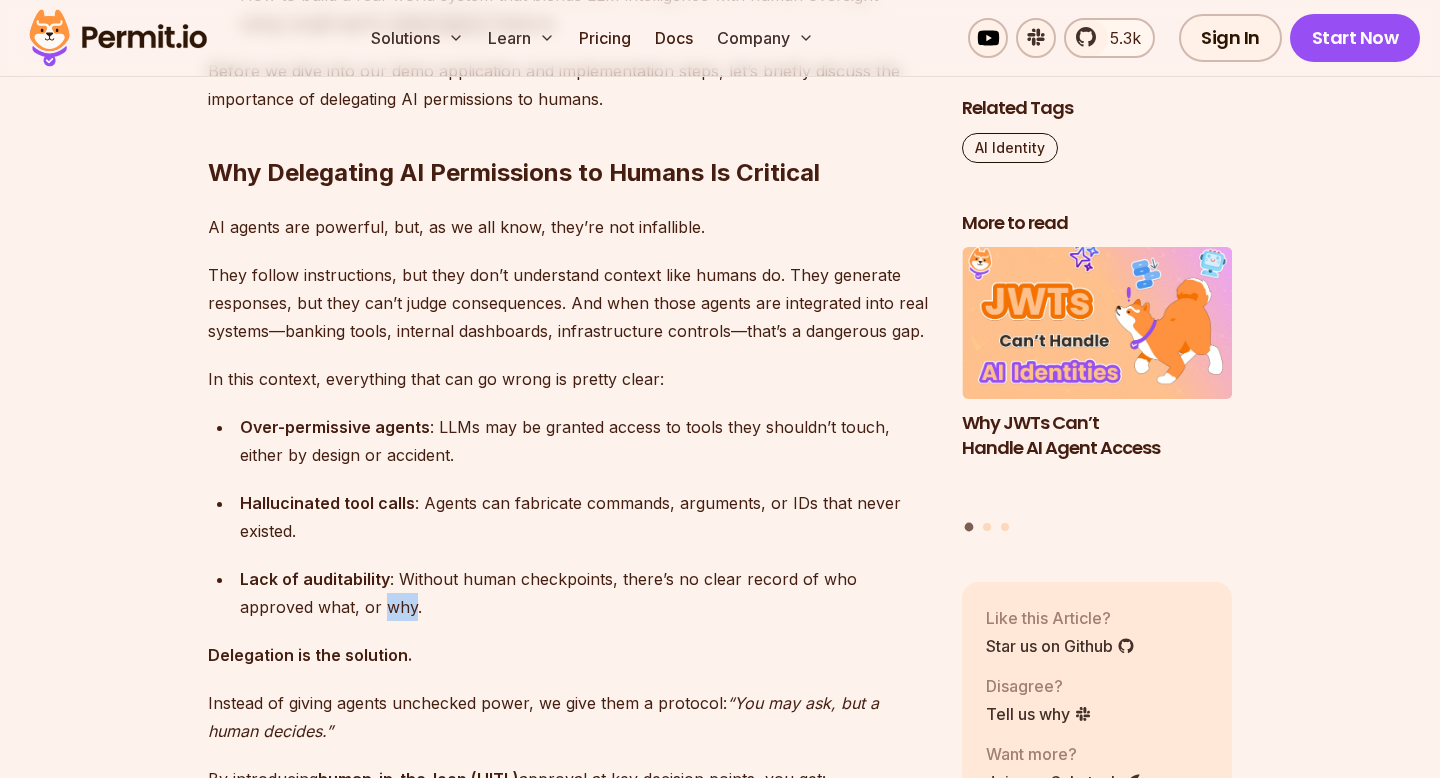 click on "Lack of auditability : Without human checkpoints, there’s no clear record of who approved what, or why." at bounding box center (585, 593) 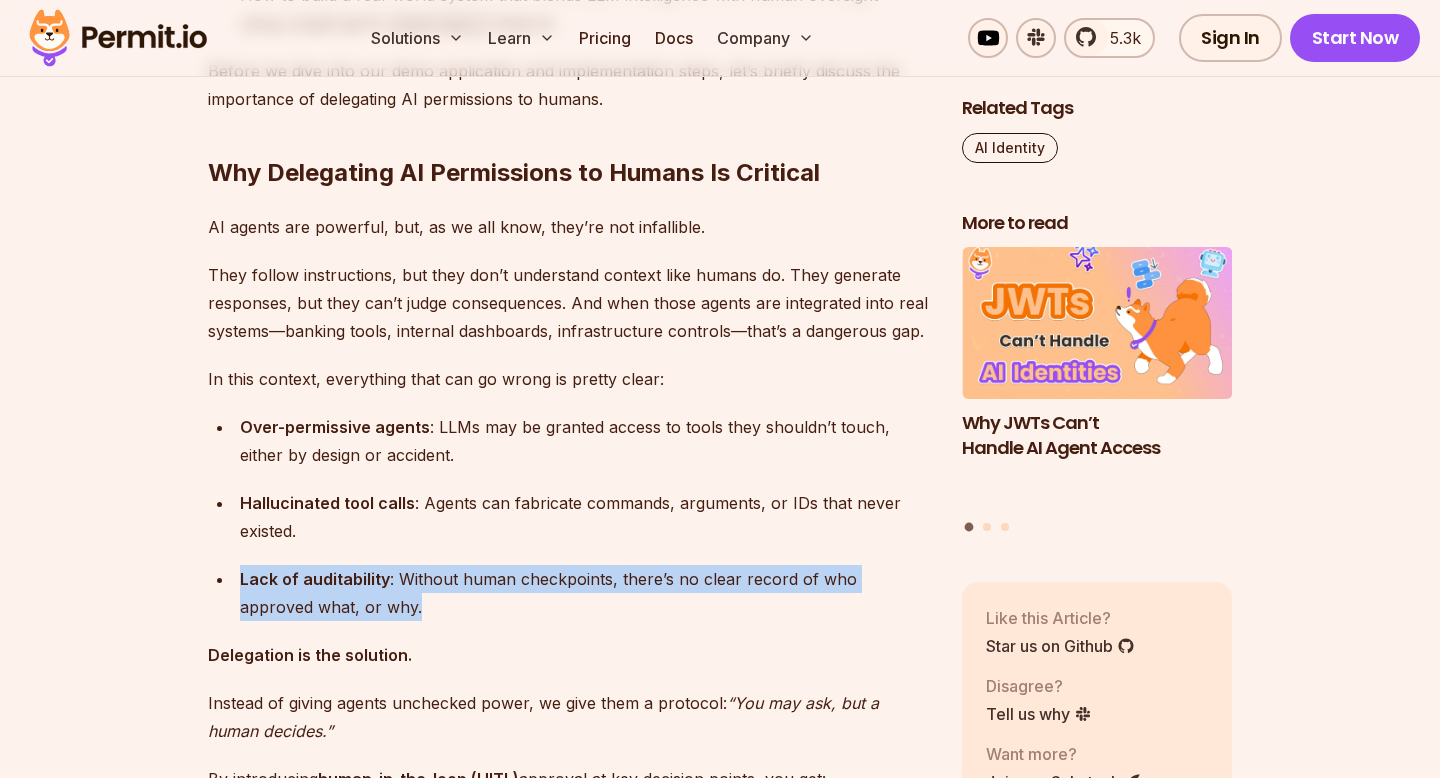 click on "Lack of auditability : Without human checkpoints, there’s no clear record of who approved what, or why." at bounding box center (585, 593) 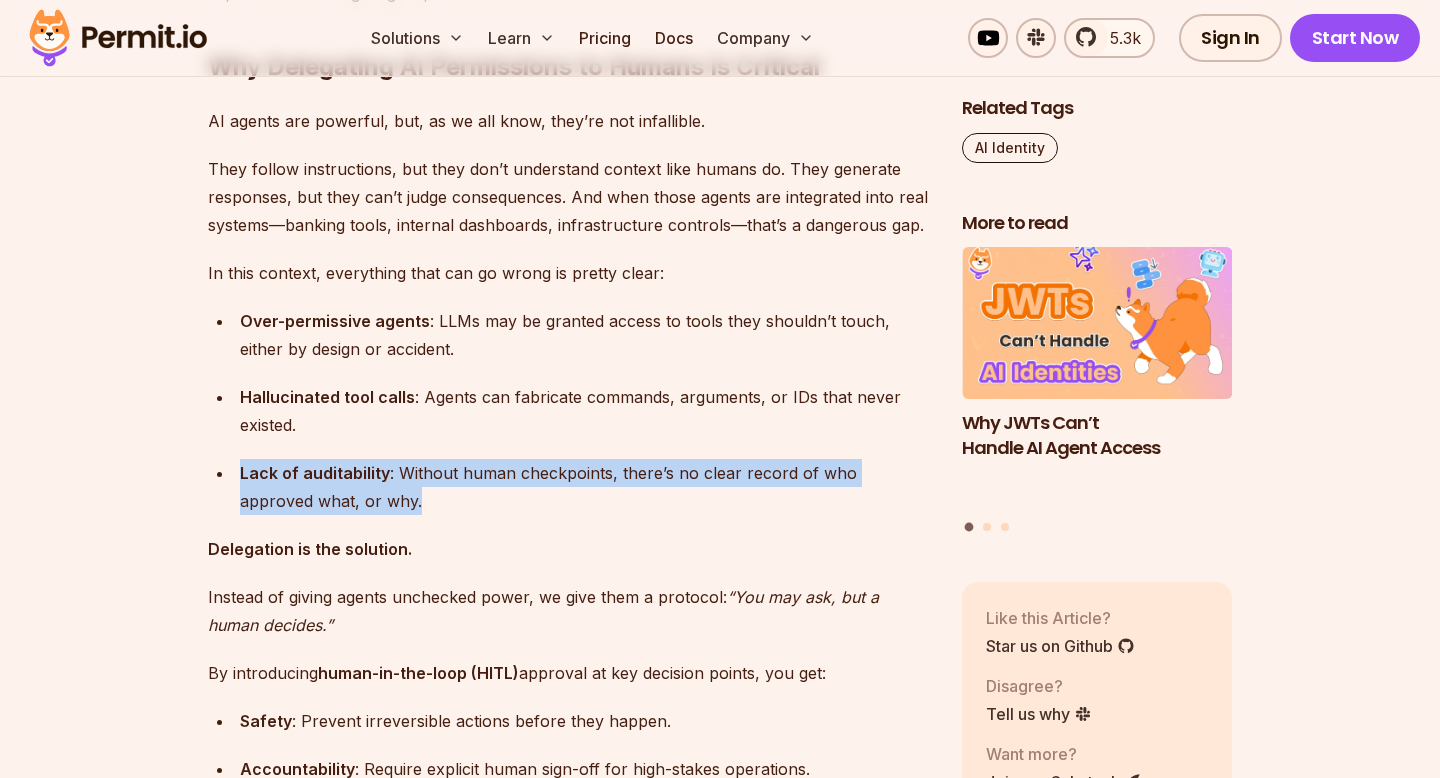 scroll, scrollTop: 2127, scrollLeft: 0, axis: vertical 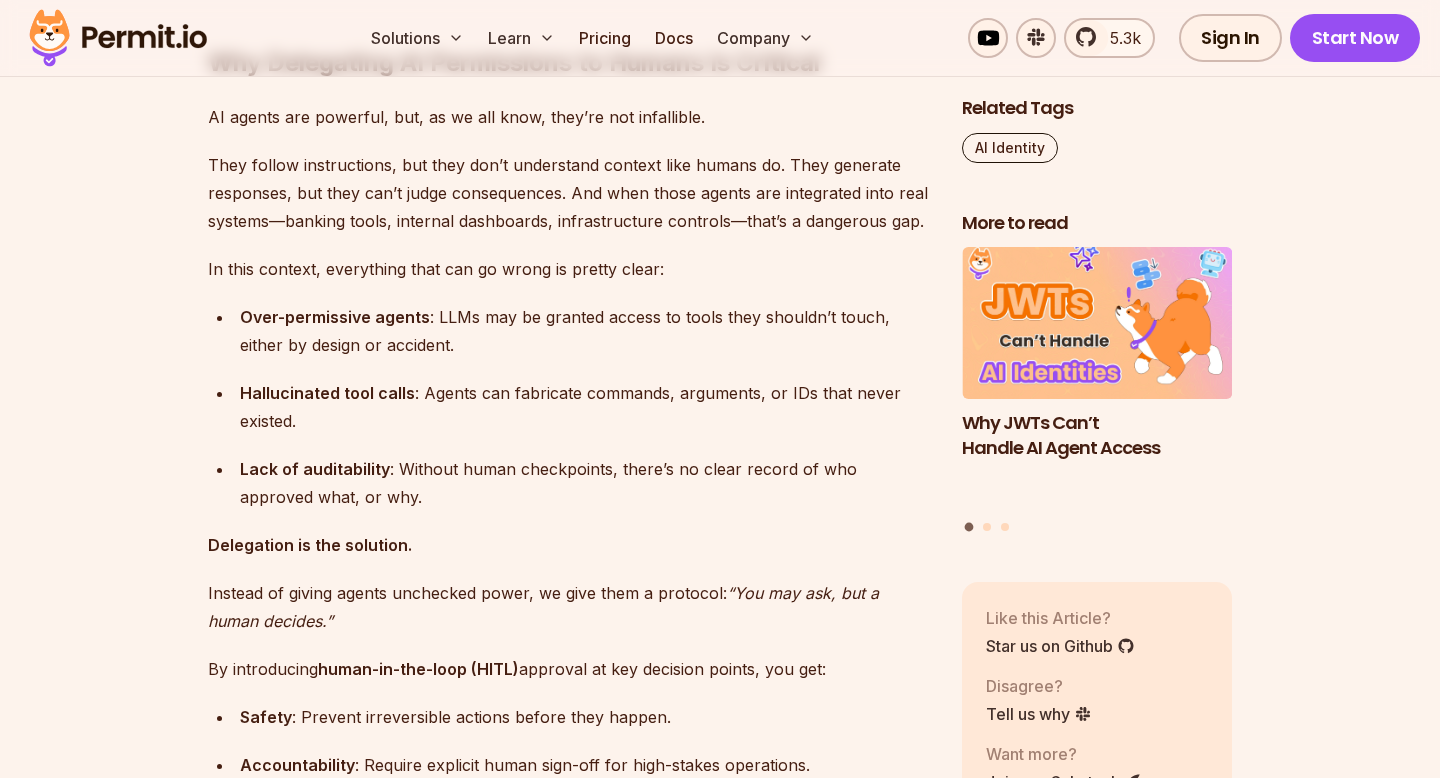 click on "Instead of giving agents unchecked power, we give them a protocol:  “You may ask, but a human decides.”" at bounding box center [569, 607] 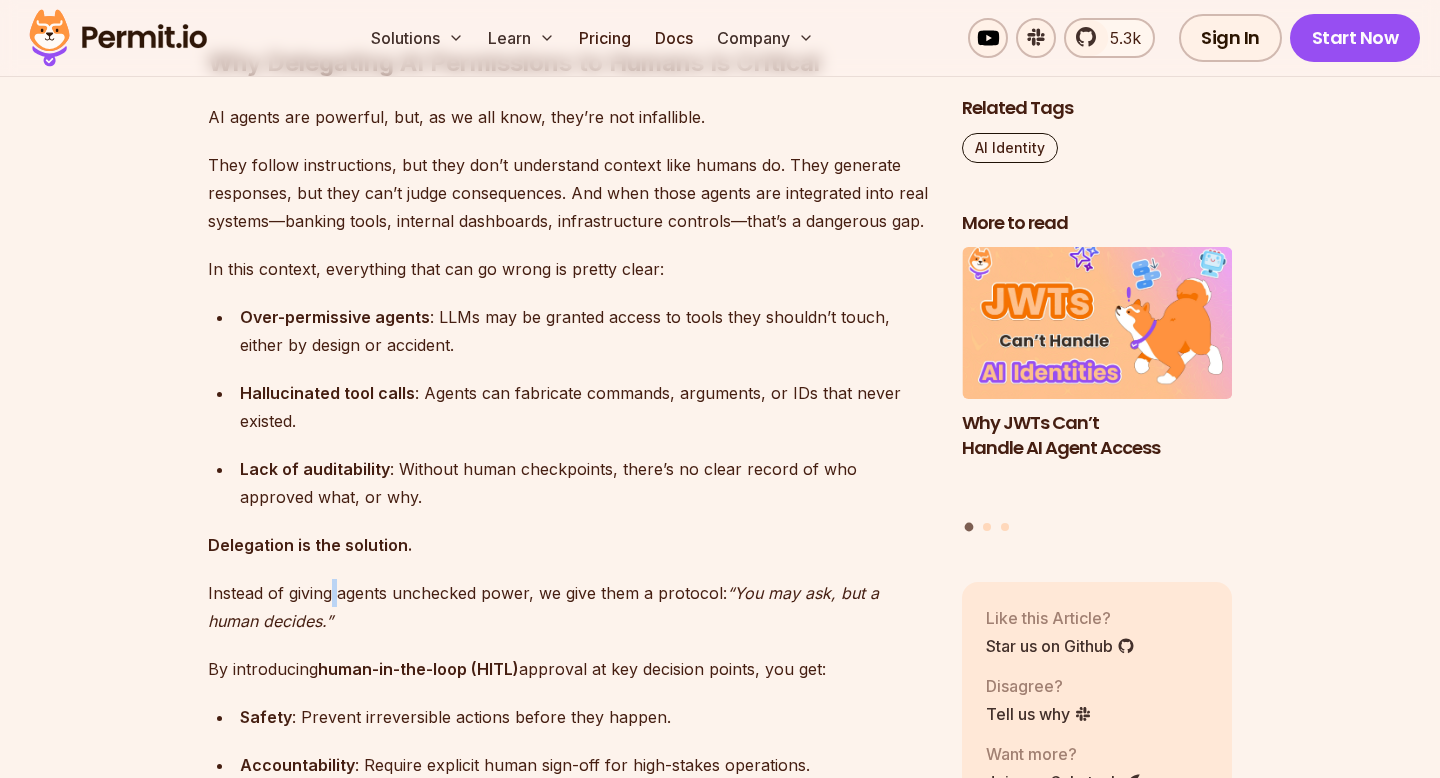 click on "Instead of giving agents unchecked power, we give them a protocol:  “You may ask, but a human decides.”" at bounding box center (569, 607) 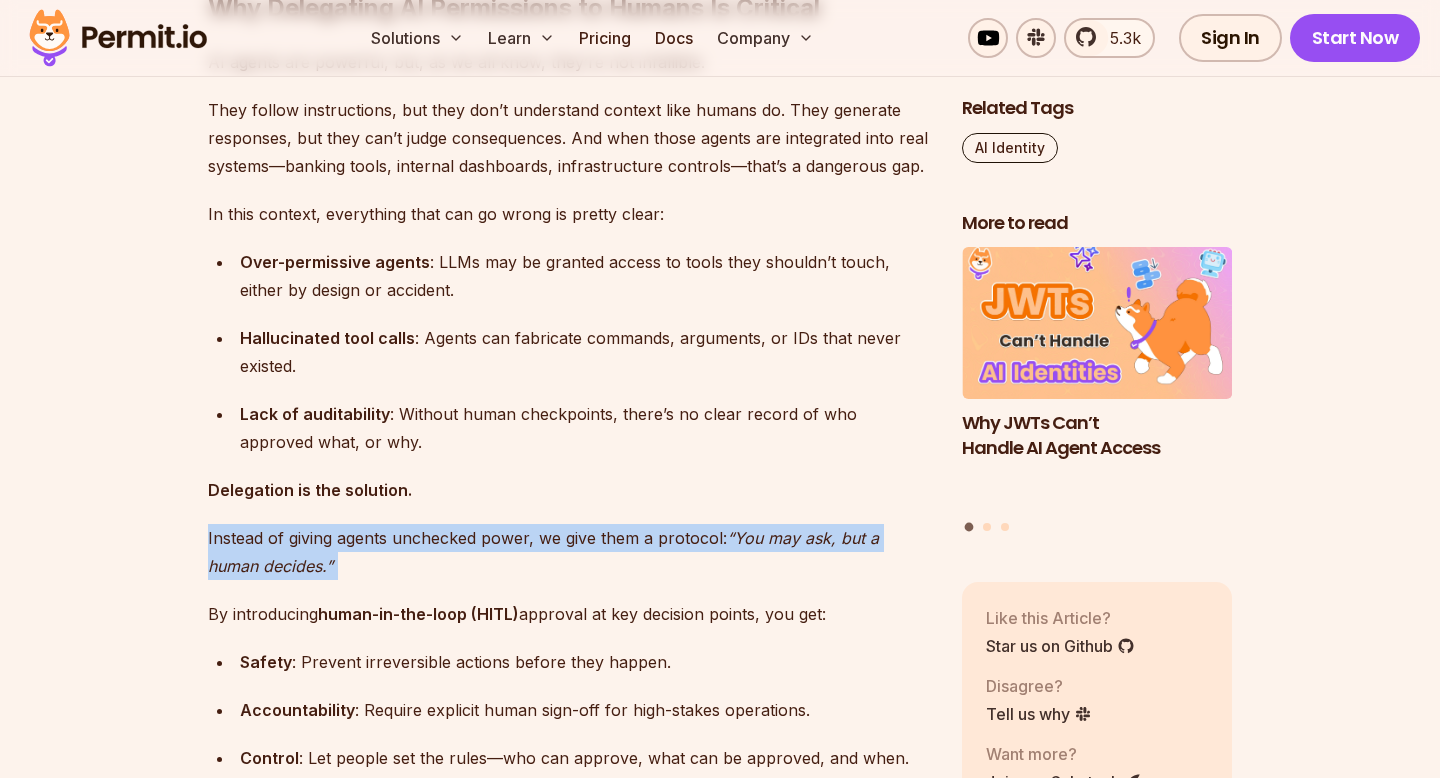 scroll, scrollTop: 2188, scrollLeft: 0, axis: vertical 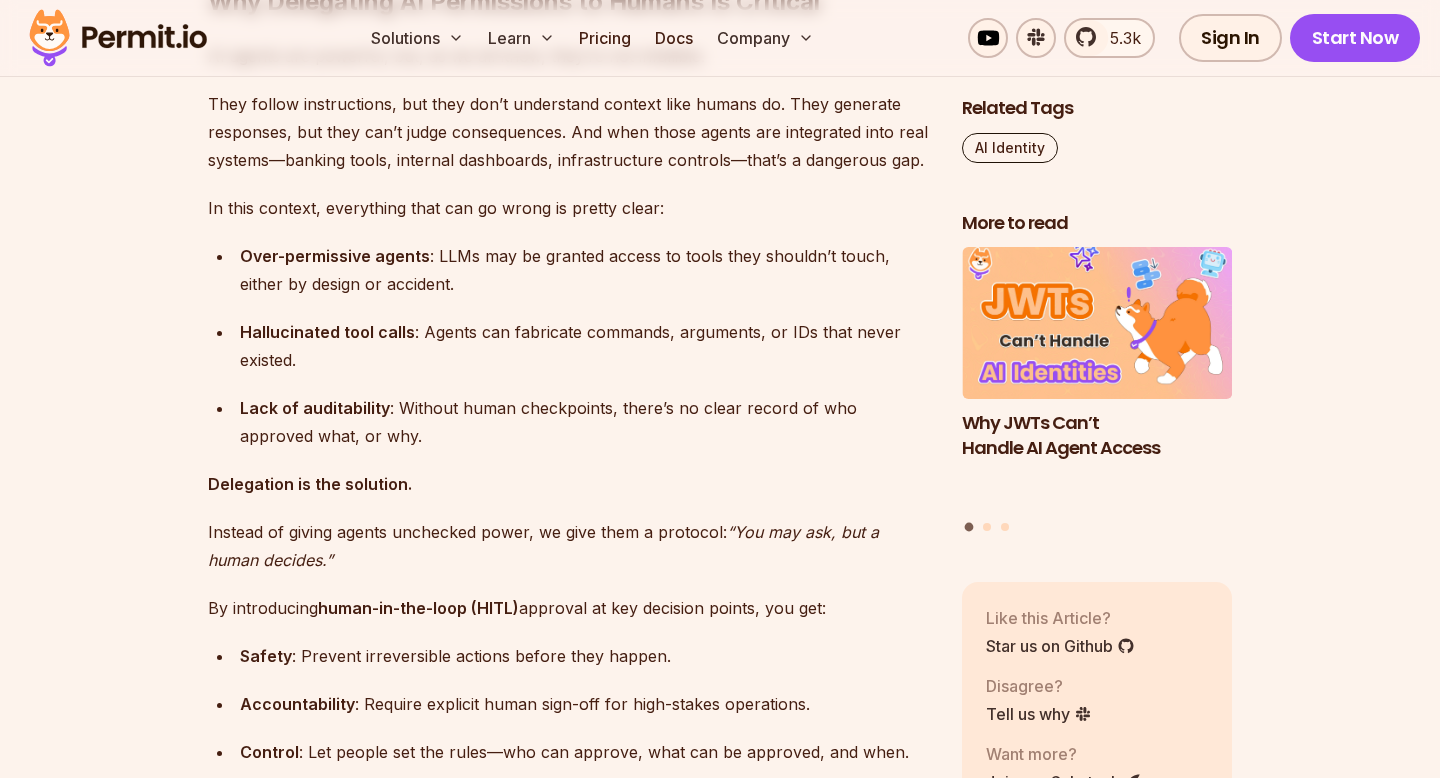 click on "By introducing  human-in-the-loop (HITL)  approval at key decision points, you get:" at bounding box center [569, 608] 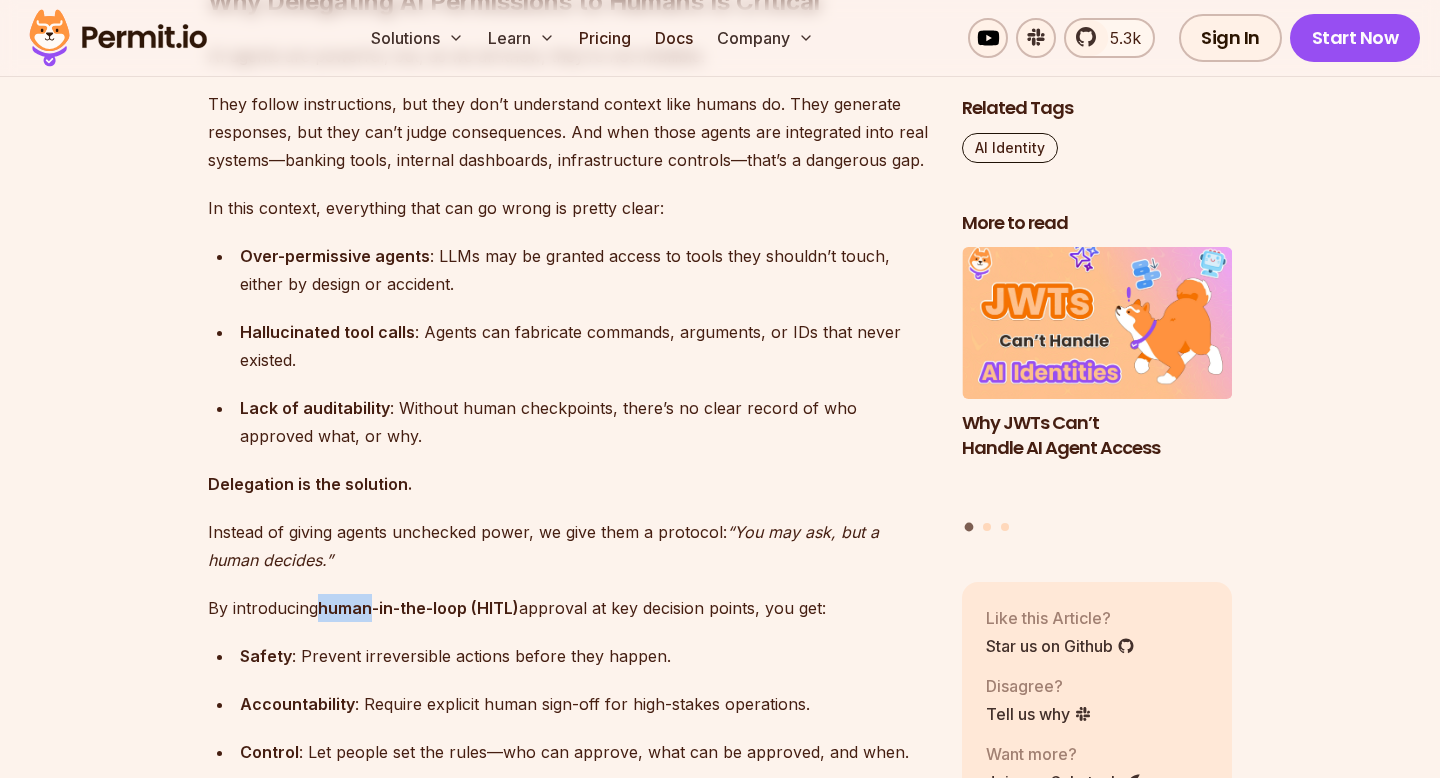 click on "By introducing  human-in-the-loop (HITL)  approval at key decision points, you get:" at bounding box center (569, 608) 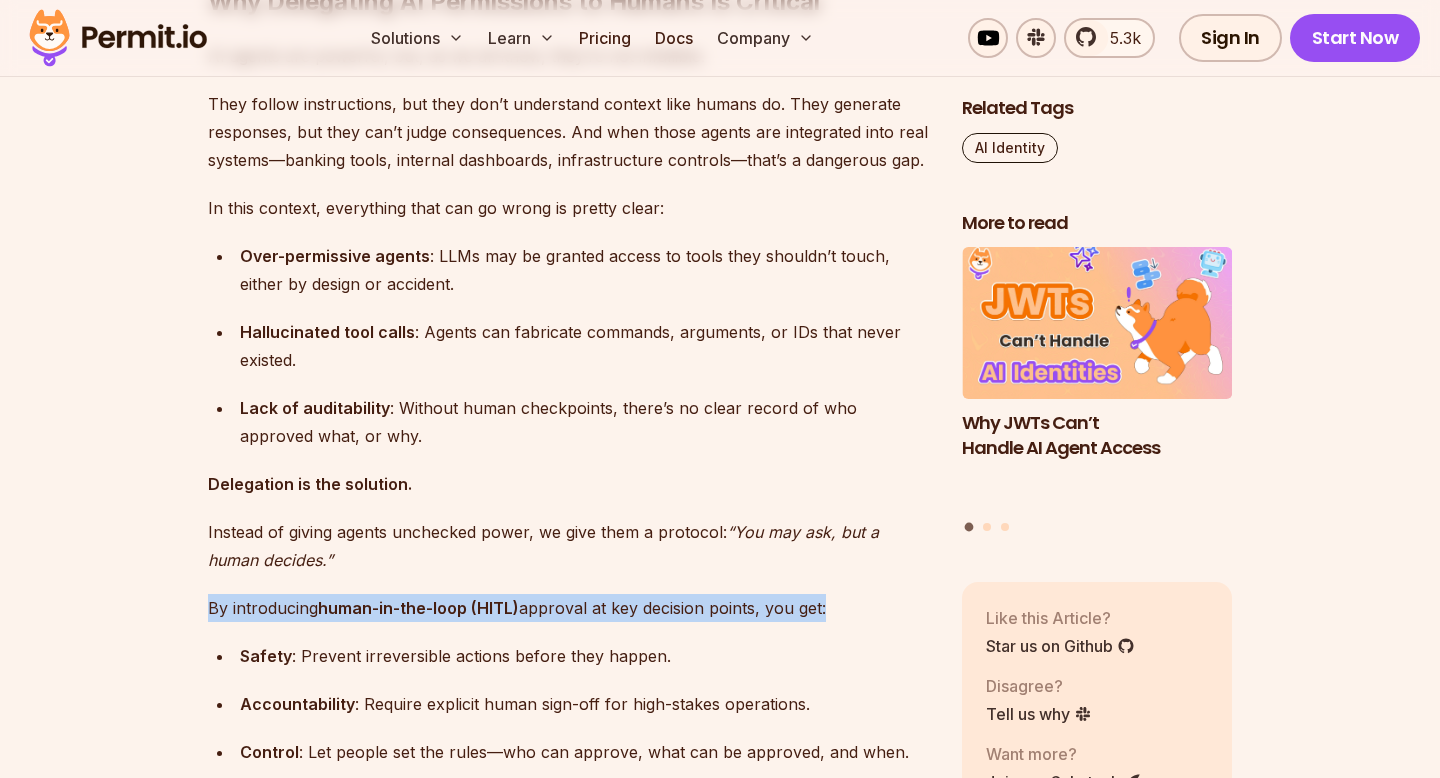 click on "By introducing  human-in-the-loop (HITL)  approval at key decision points, you get:" at bounding box center [569, 608] 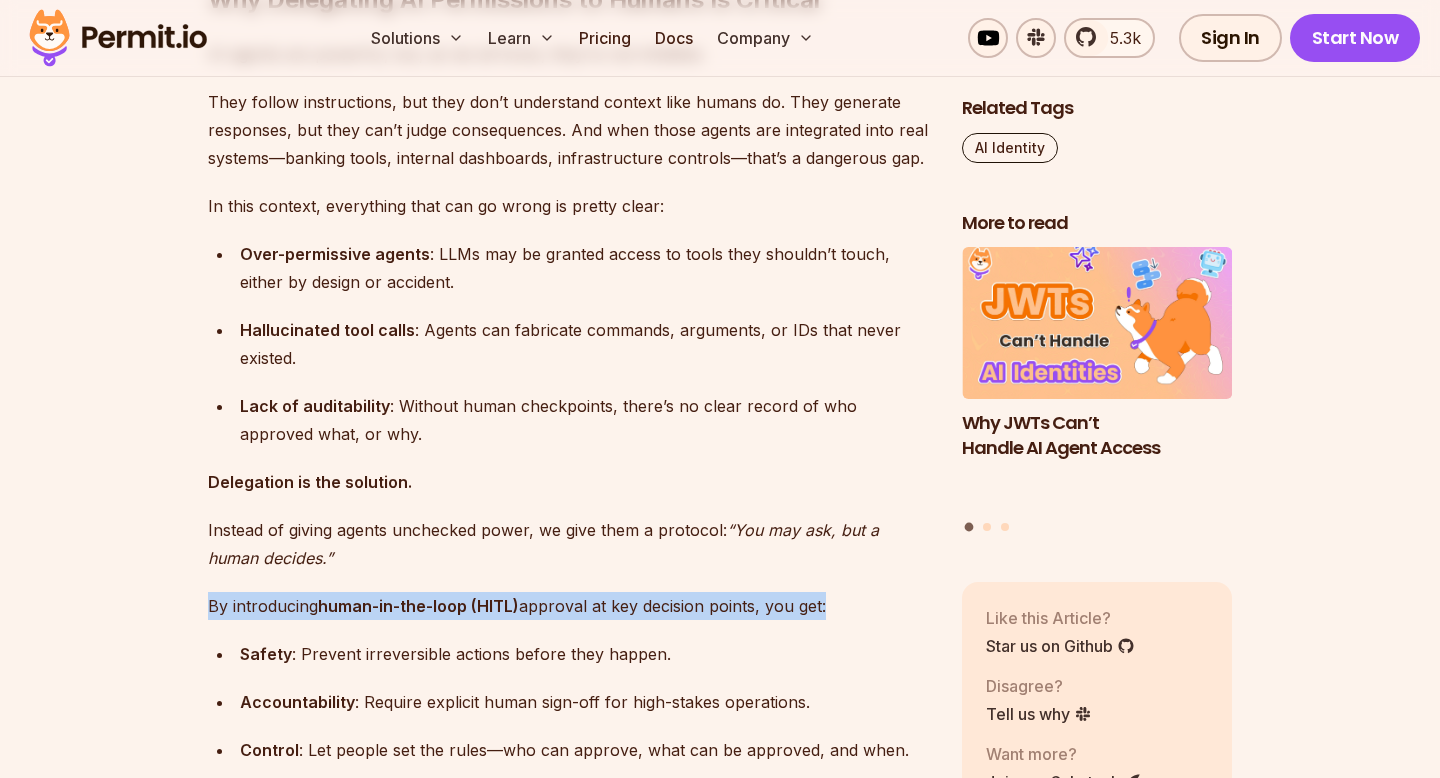 click on "By introducing  human-in-the-loop (HITL)  approval at key decision points, you get:" at bounding box center (569, 606) 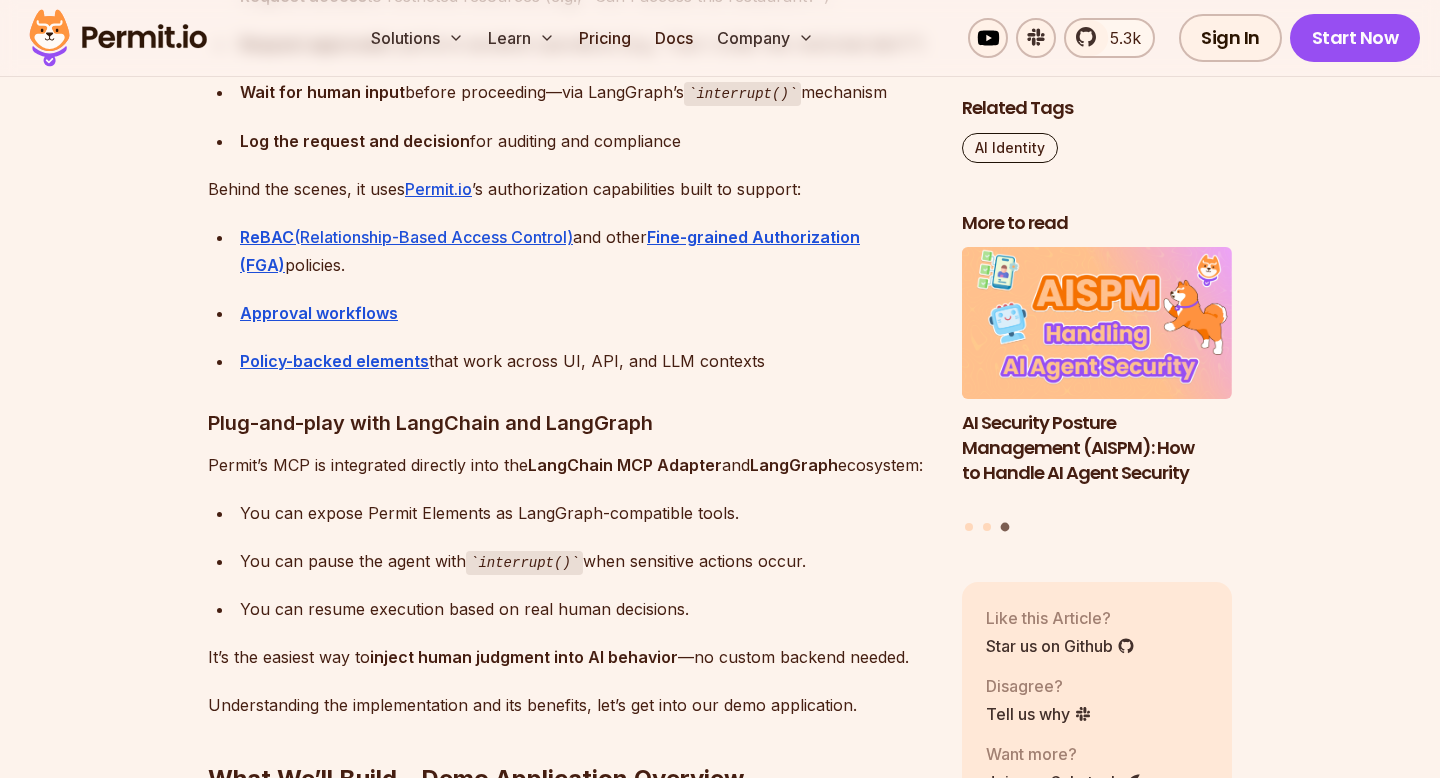 scroll, scrollTop: 3398, scrollLeft: 0, axis: vertical 